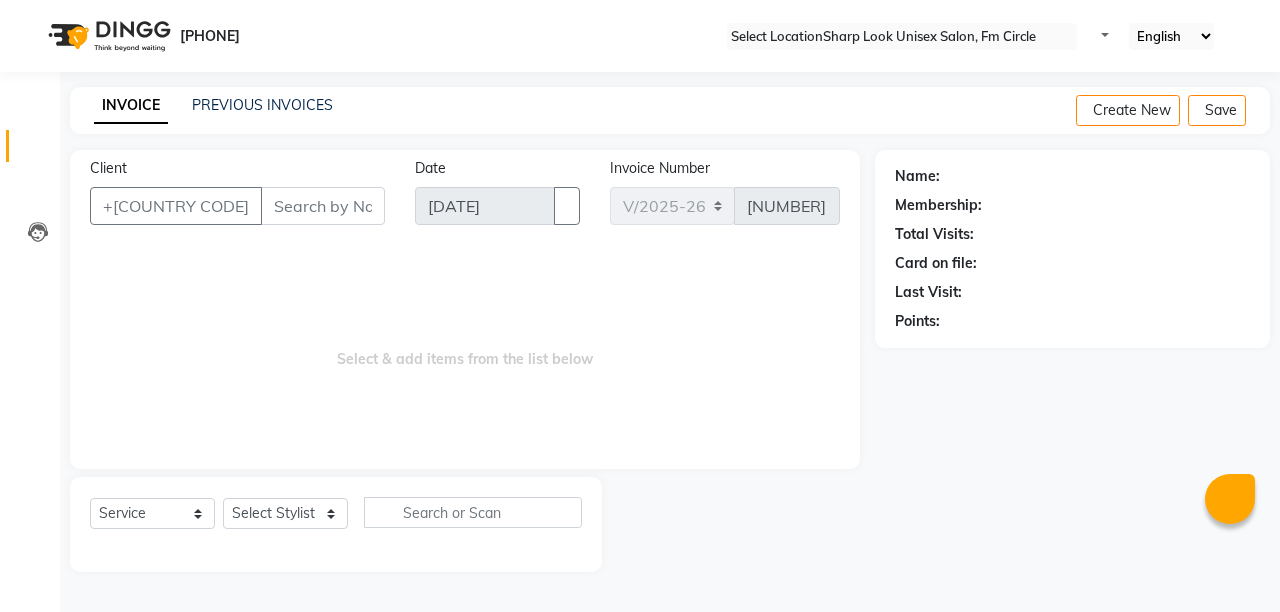 scroll, scrollTop: 0, scrollLeft: 0, axis: both 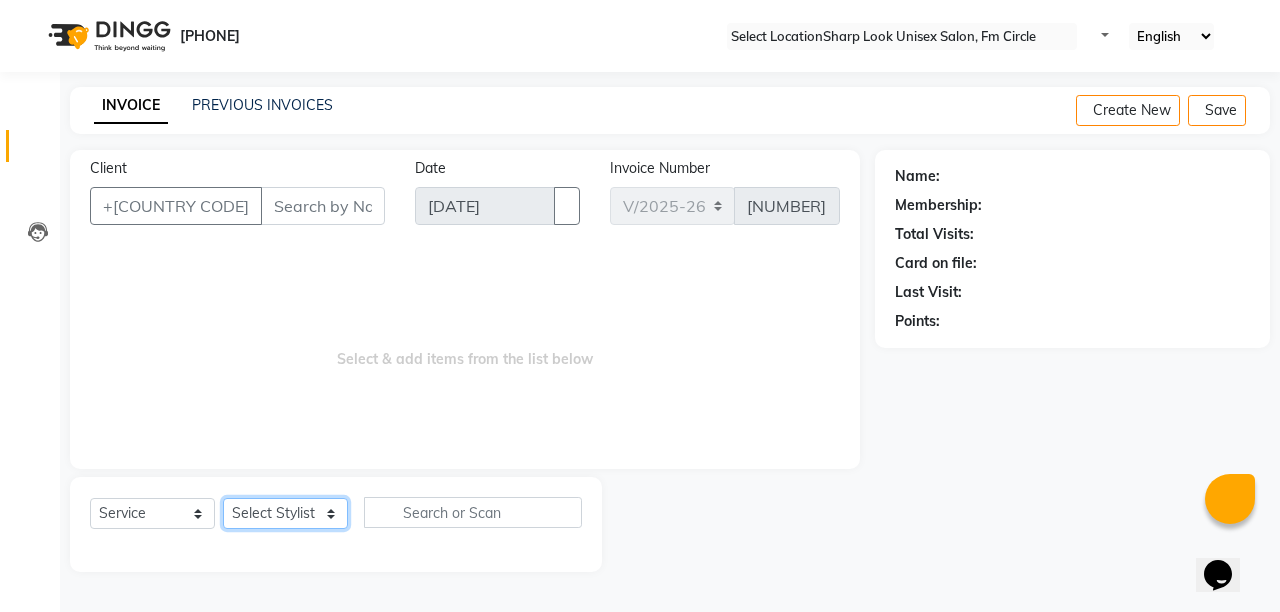 click on "Select Stylist [FIRST] [LAST] [FIRST] [LAST] [FIRST] [LAST] [FIRST] [LAST] [FIRST] [LAST]" at bounding box center [285, 513] 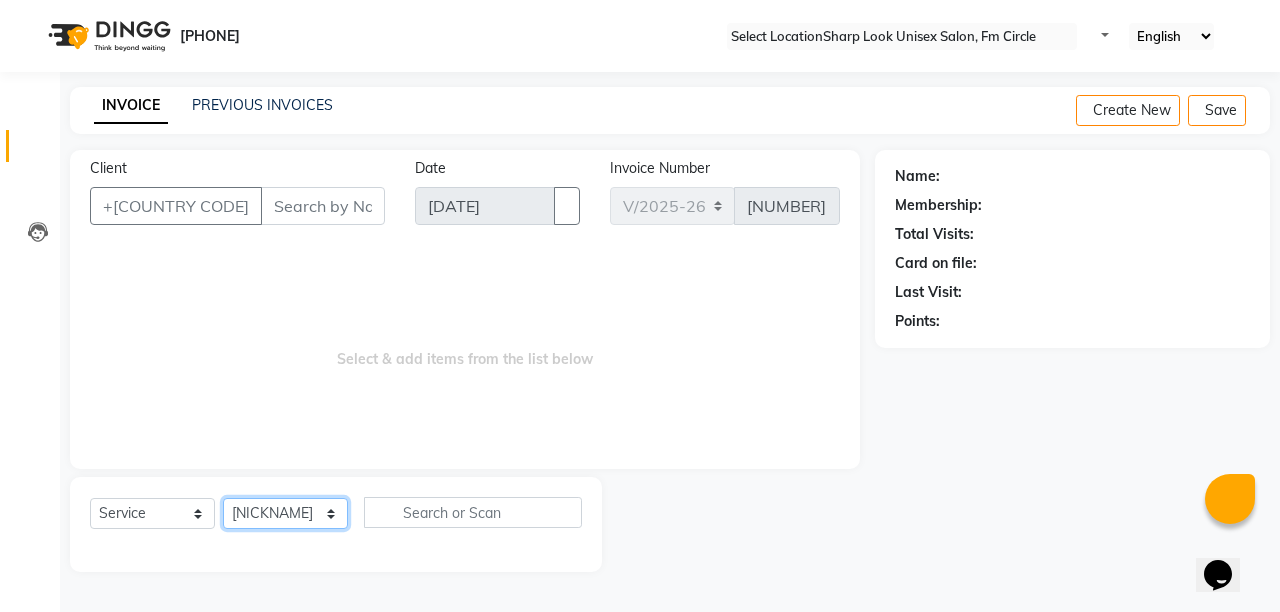 click on "Select Stylist [FIRST] [LAST] [FIRST] [LAST] [FIRST] [LAST] [FIRST] [LAST] [FIRST] [LAST]" at bounding box center [285, 513] 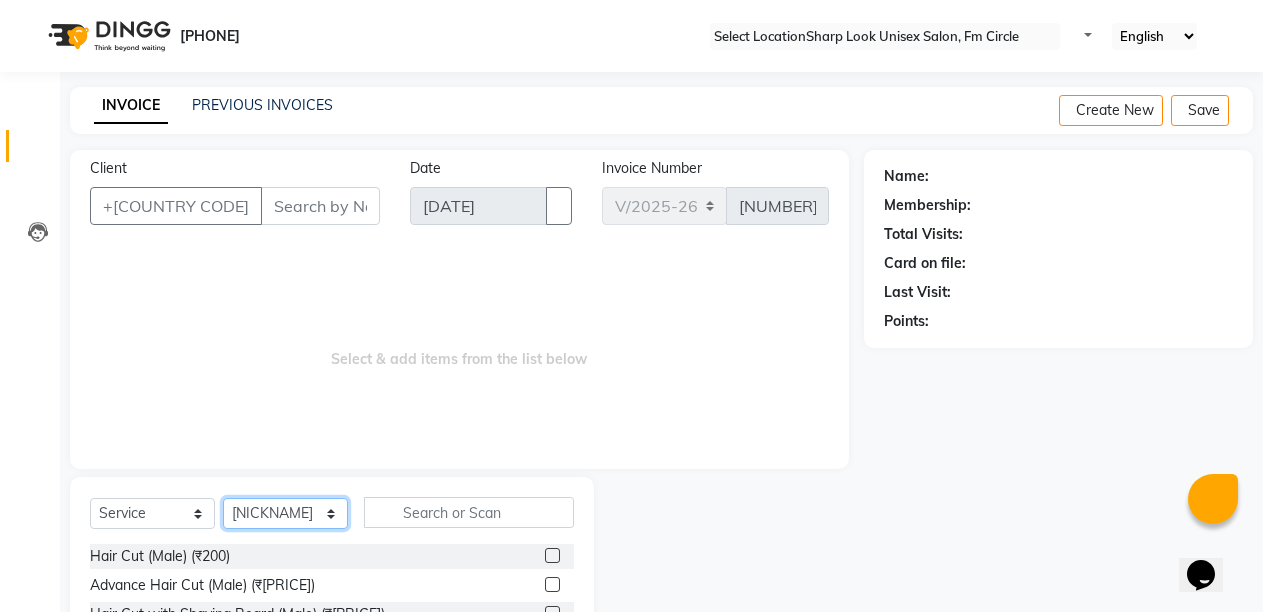 scroll, scrollTop: 189, scrollLeft: 0, axis: vertical 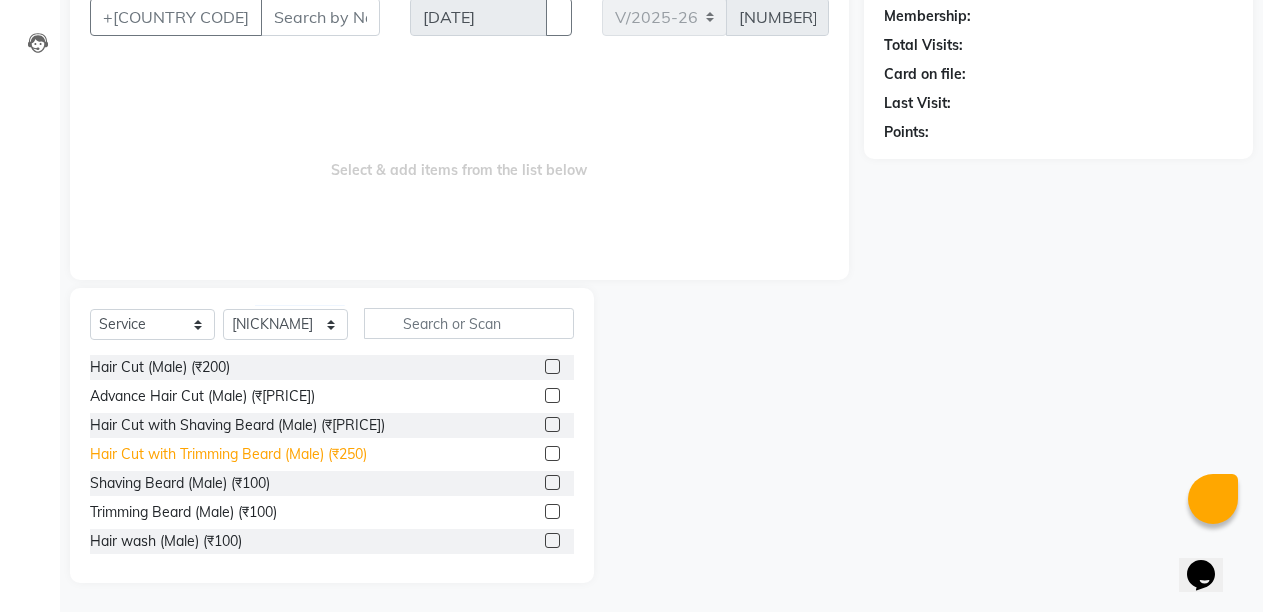 click on "Hair Cut with Trimming Beard (Male) (₹250)" at bounding box center (160, 367) 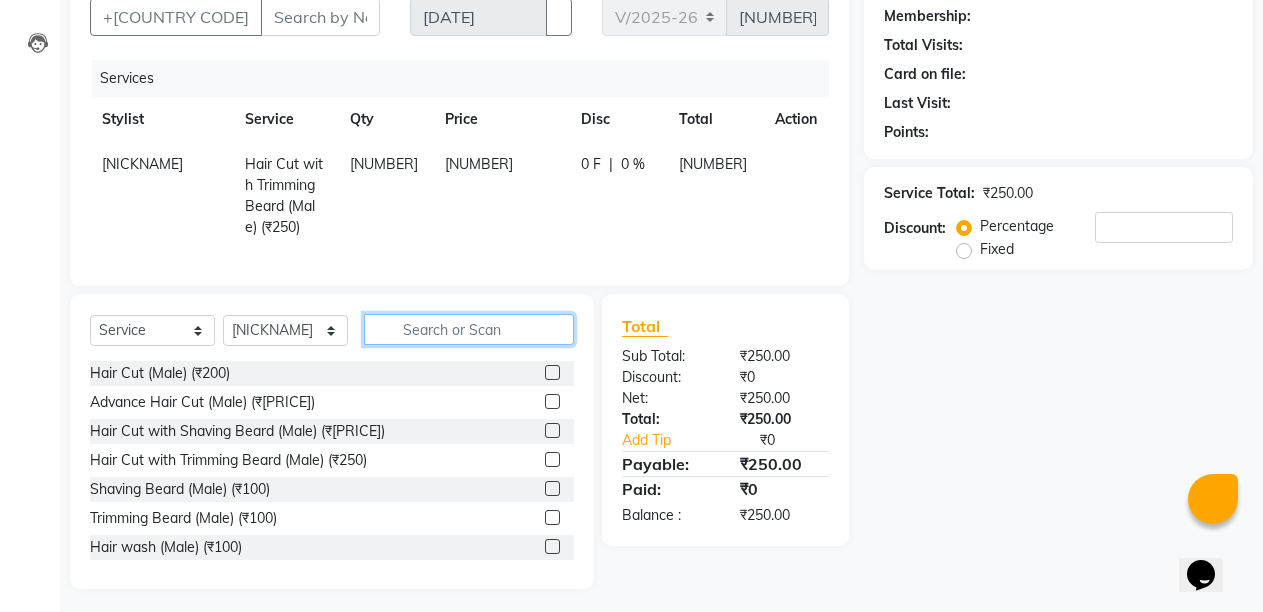 click at bounding box center (469, 329) 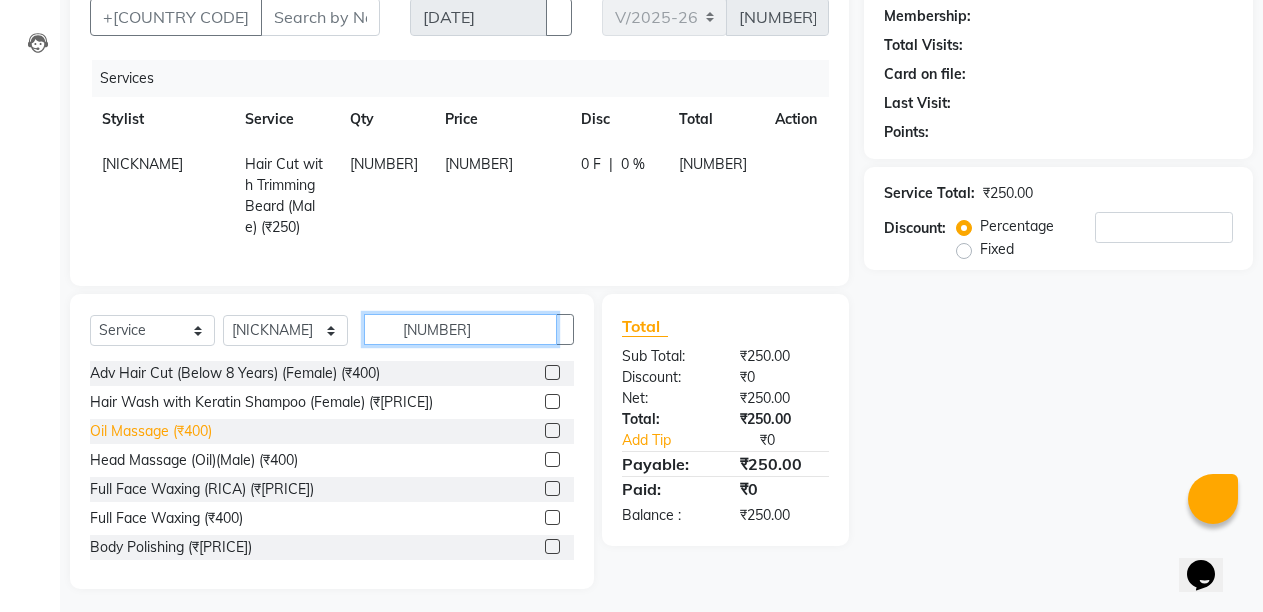 type on "400" 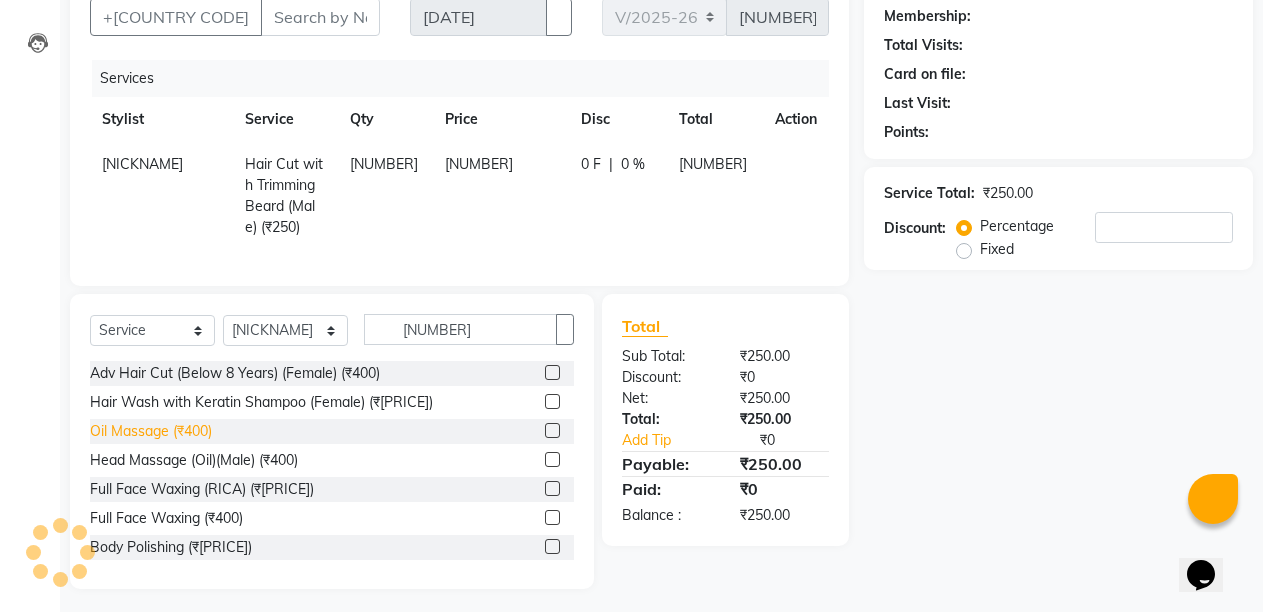 click on "Oil Massage (₹400)" at bounding box center (235, 373) 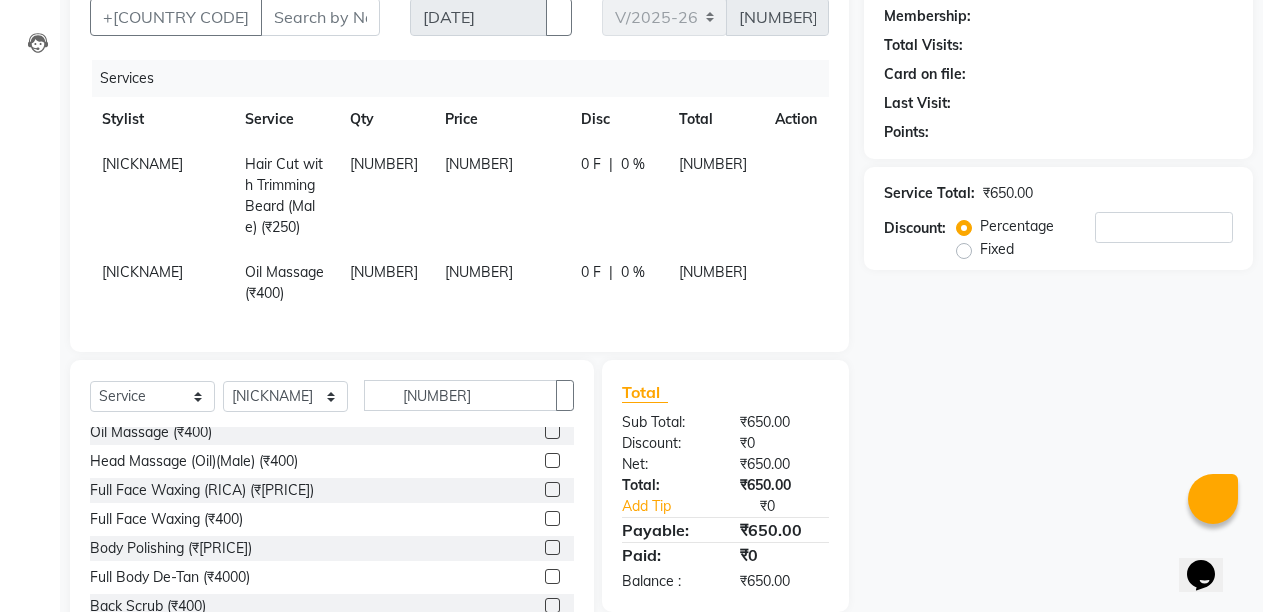 scroll, scrollTop: 100, scrollLeft: 0, axis: vertical 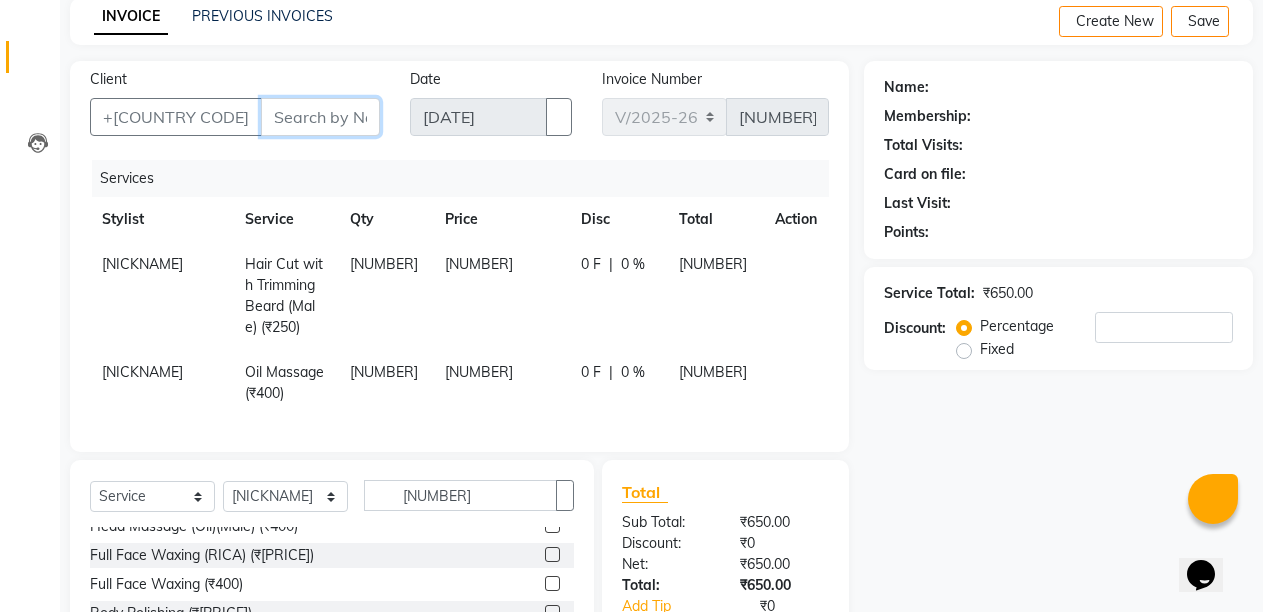 click on "Client" at bounding box center [320, 117] 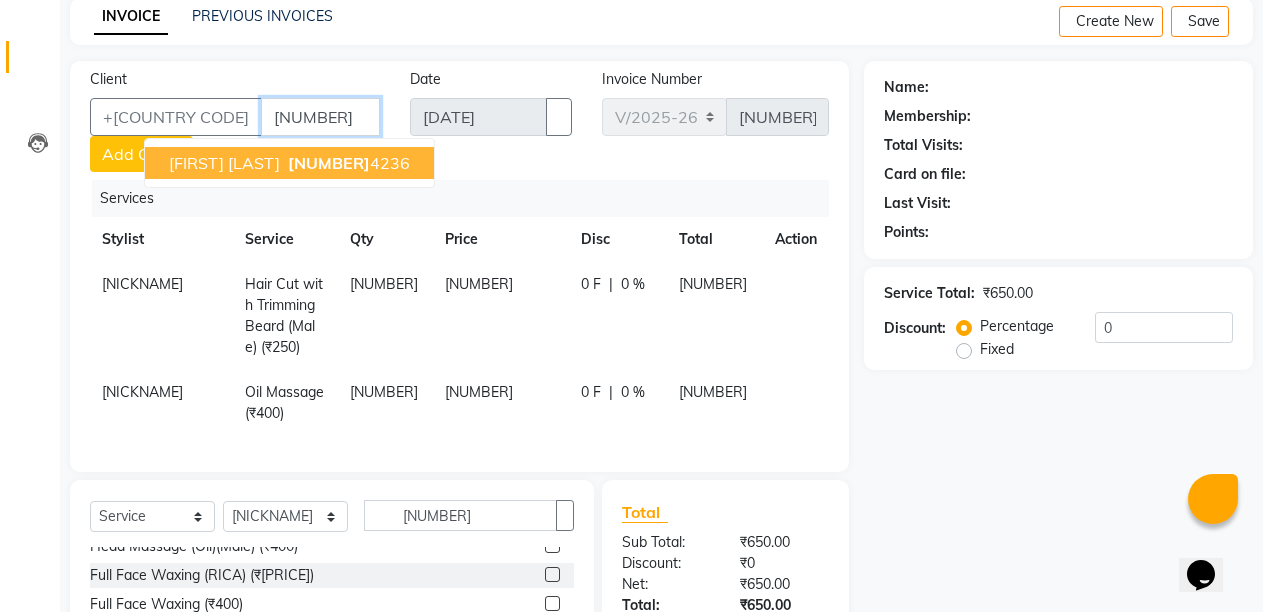 click on "832883" at bounding box center (329, 163) 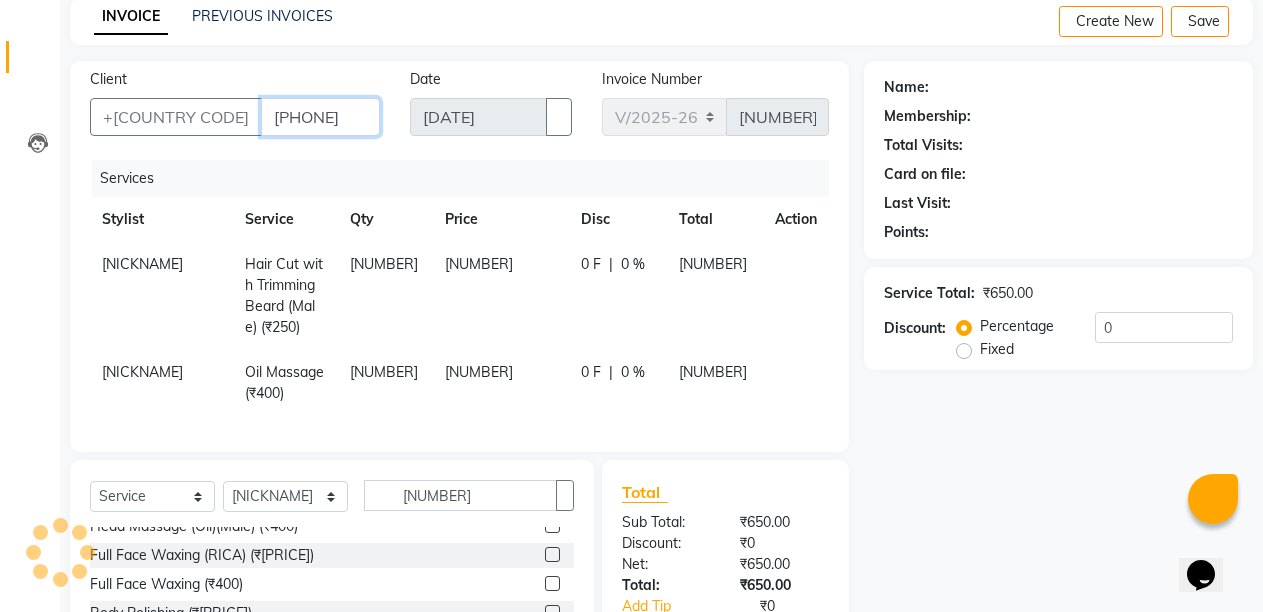 type on "[PHONE]" 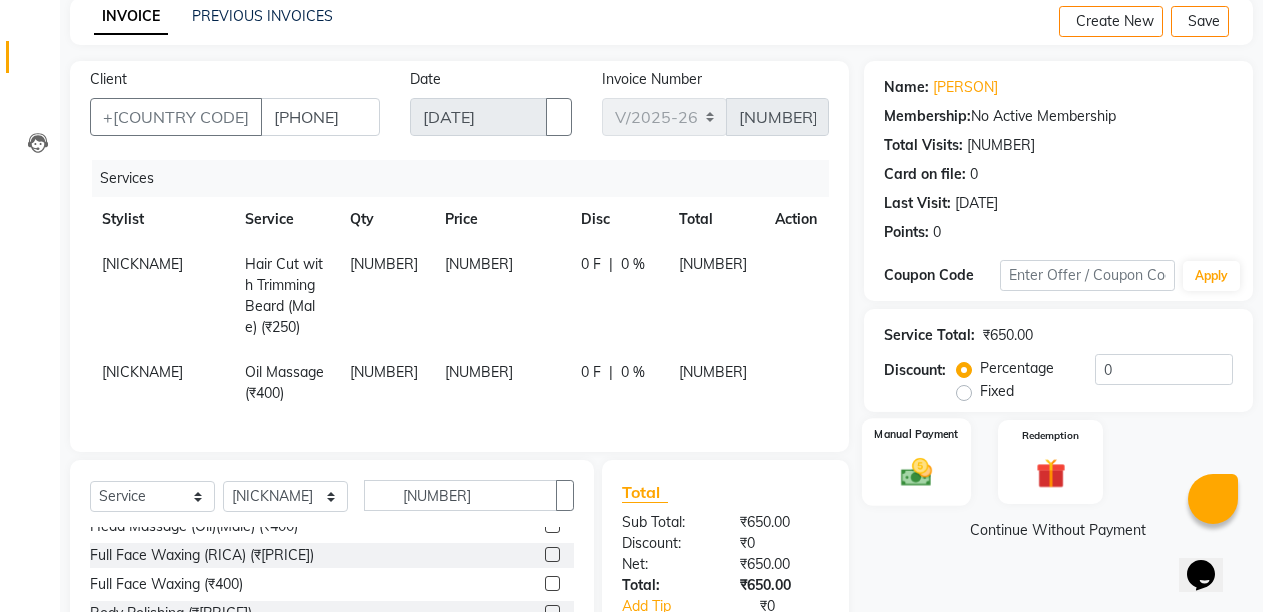 click on "Manual Payment" at bounding box center (916, 434) 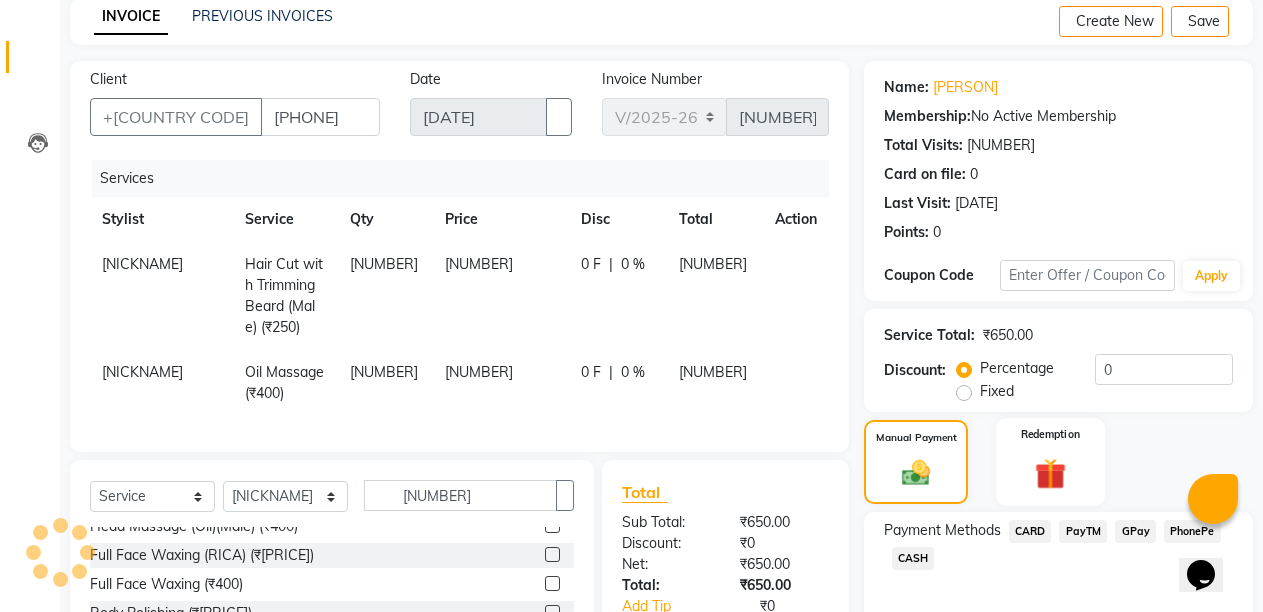 scroll, scrollTop: 278, scrollLeft: 0, axis: vertical 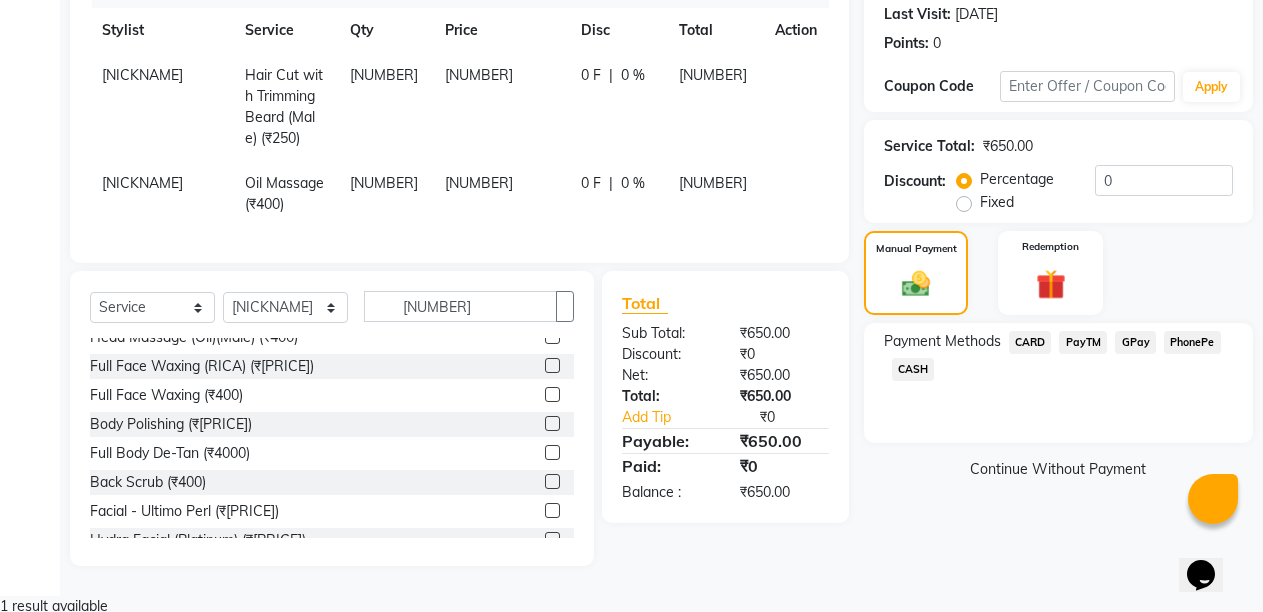 click on "PayTM" at bounding box center [1030, 342] 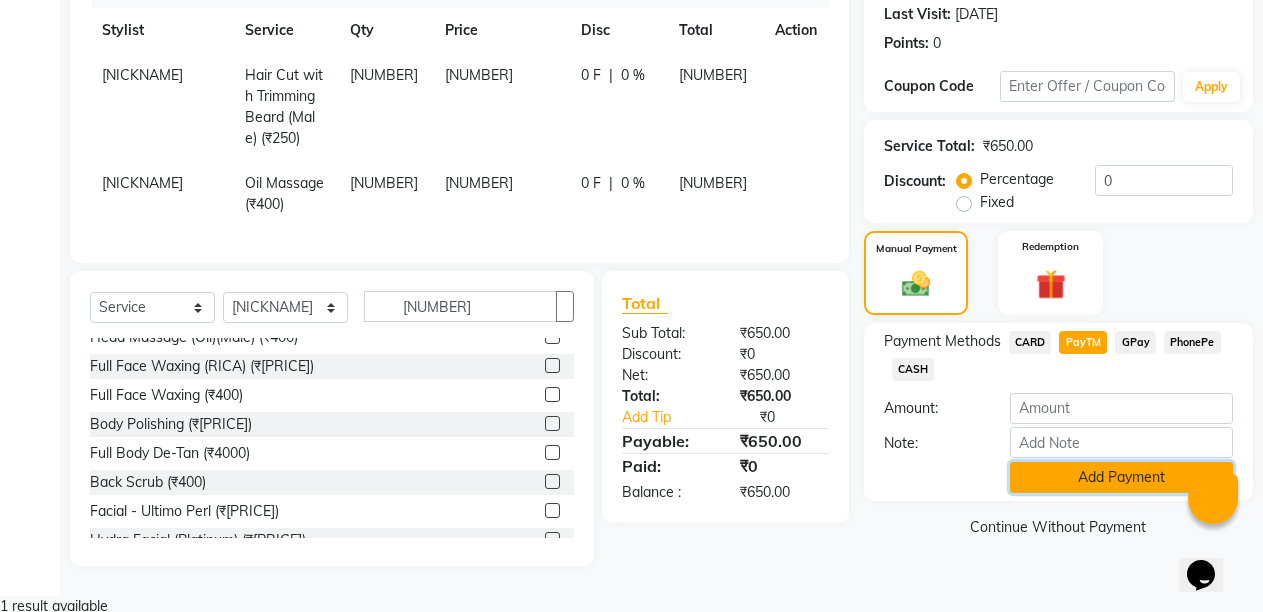 click on "Add Payment" at bounding box center [1121, 477] 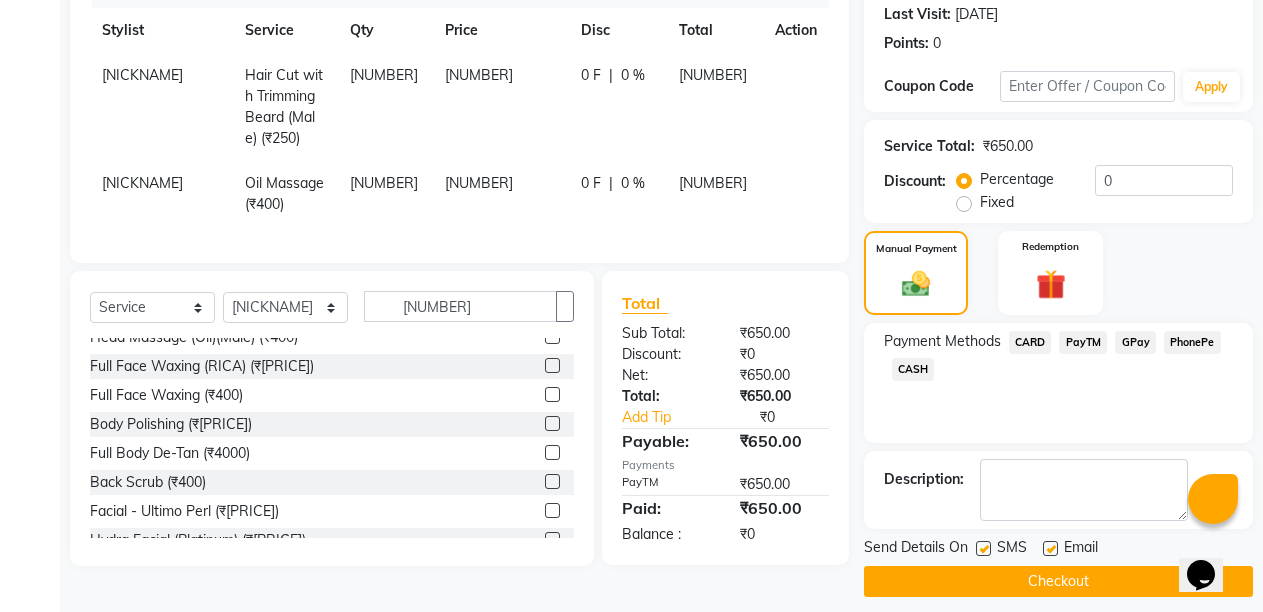 scroll, scrollTop: 300, scrollLeft: 0, axis: vertical 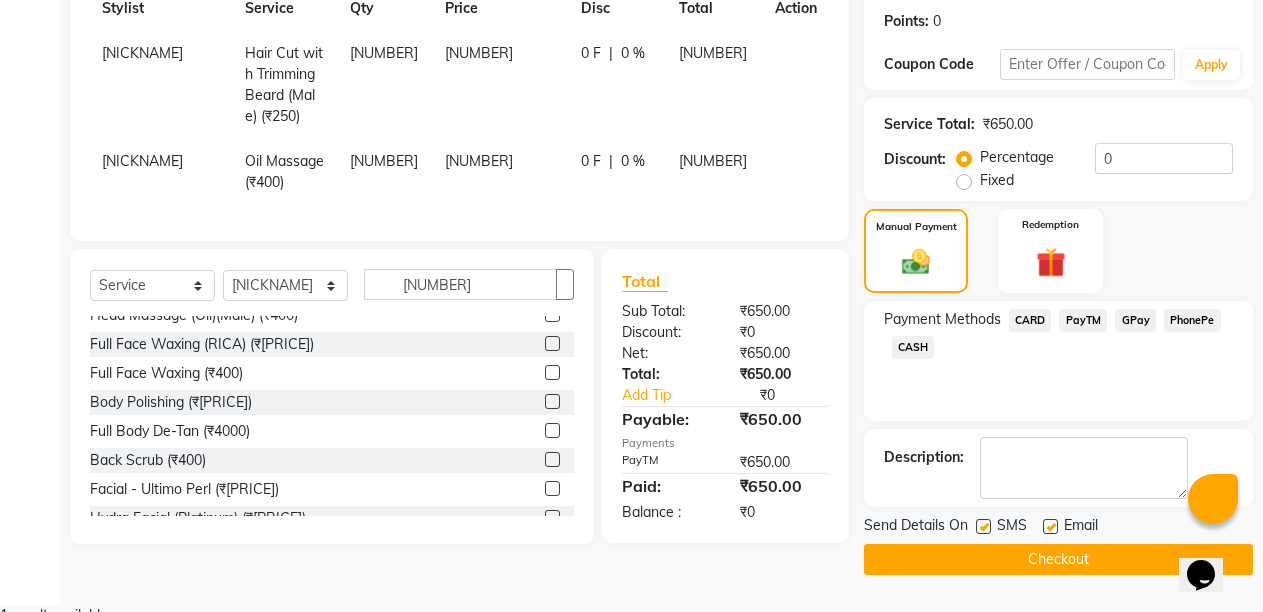 click at bounding box center [1050, 526] 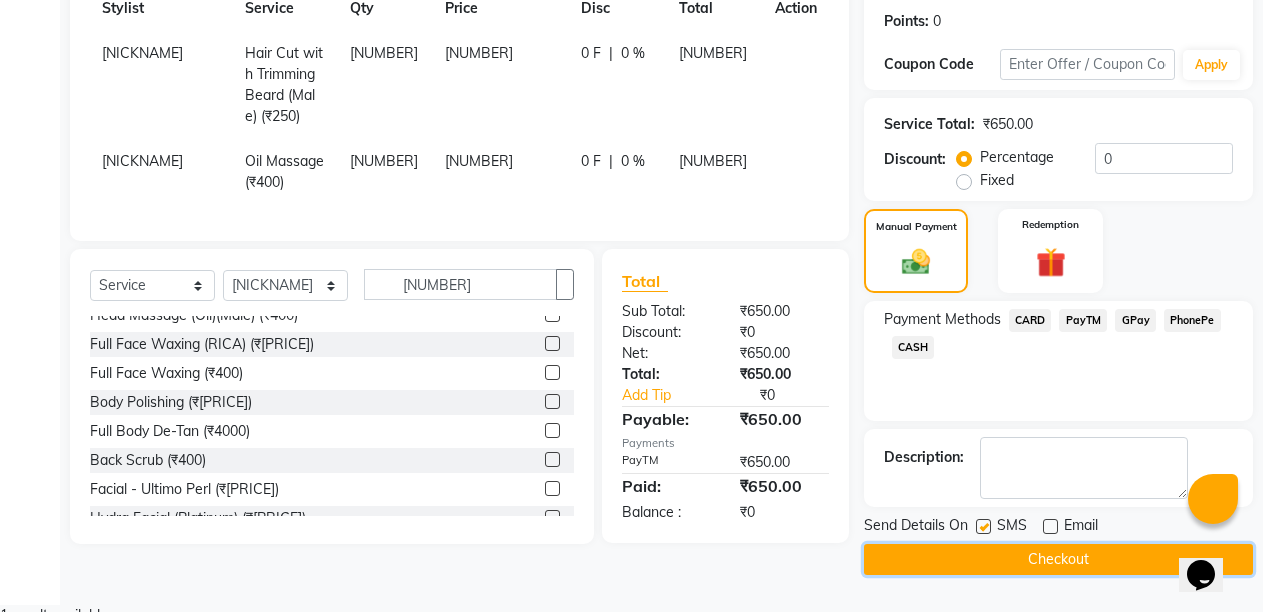 click on "Checkout" at bounding box center [1058, 559] 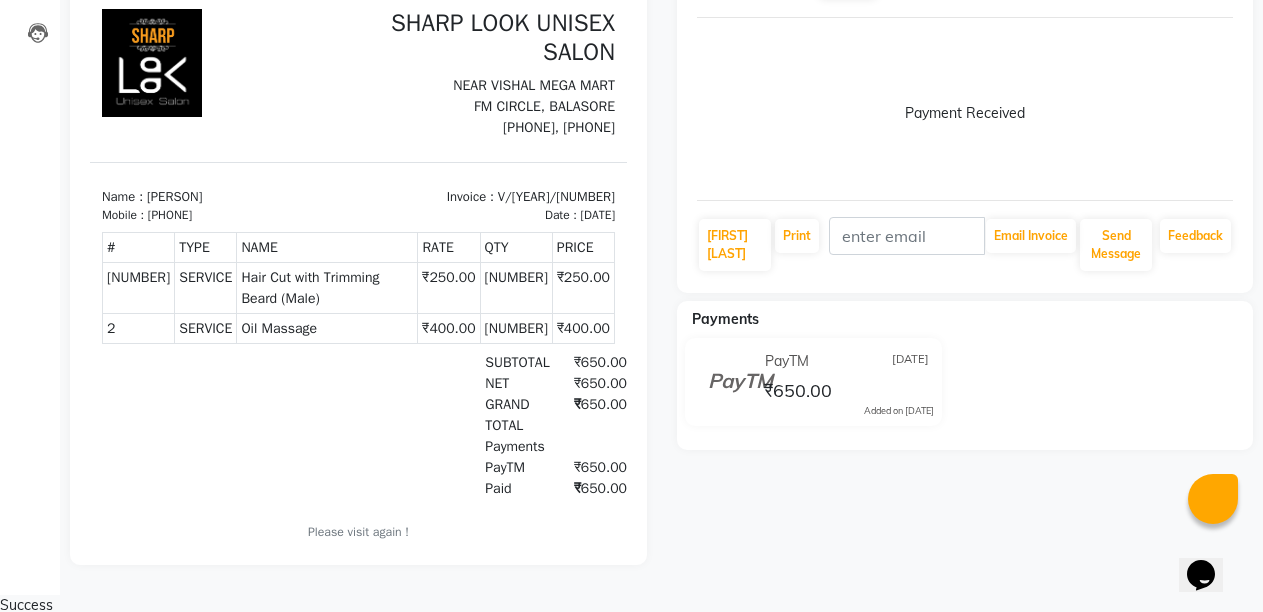 scroll, scrollTop: 0, scrollLeft: 0, axis: both 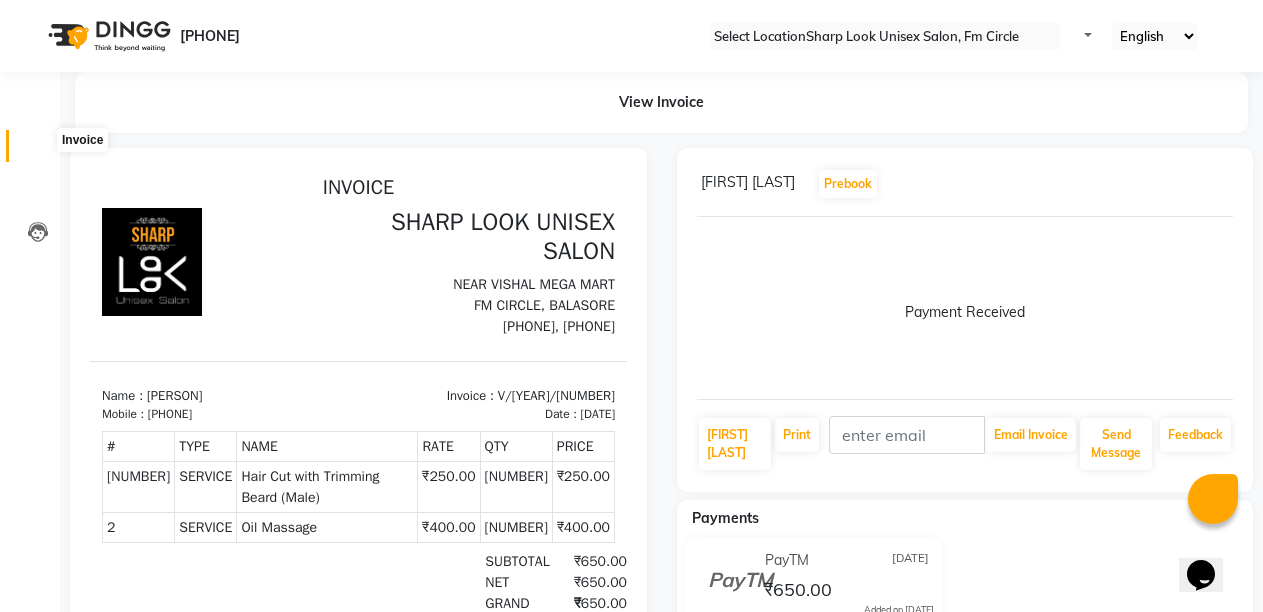 click at bounding box center (38, 151) 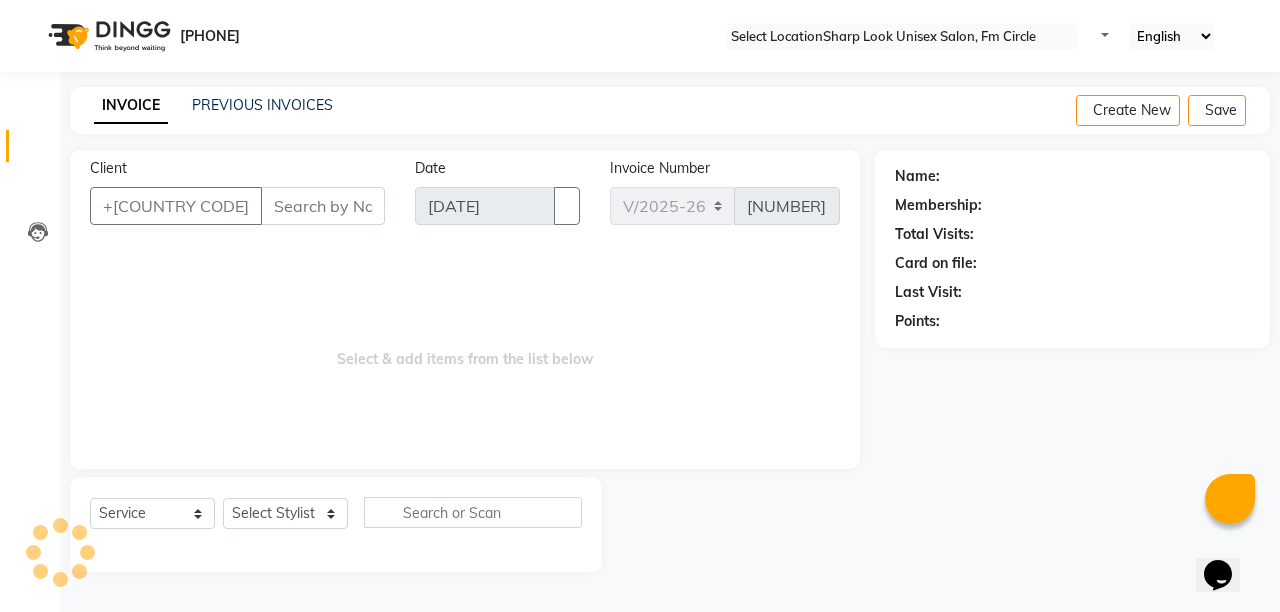 click on "Client" at bounding box center (323, 206) 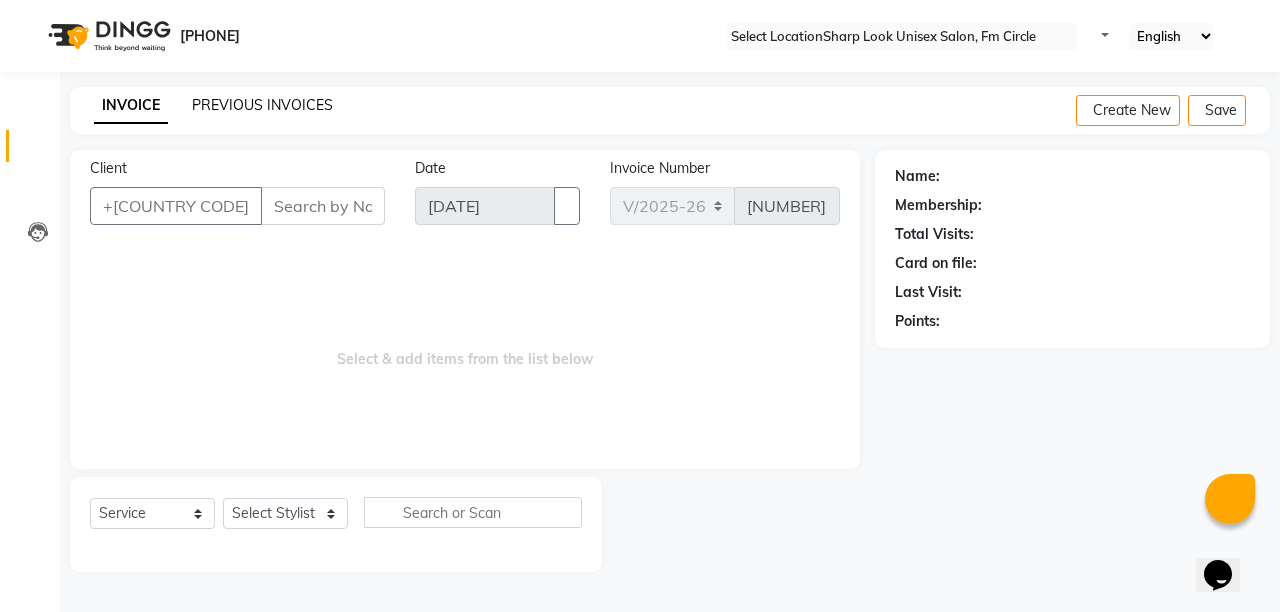 click on "PREVIOUS INVOICES" at bounding box center (262, 105) 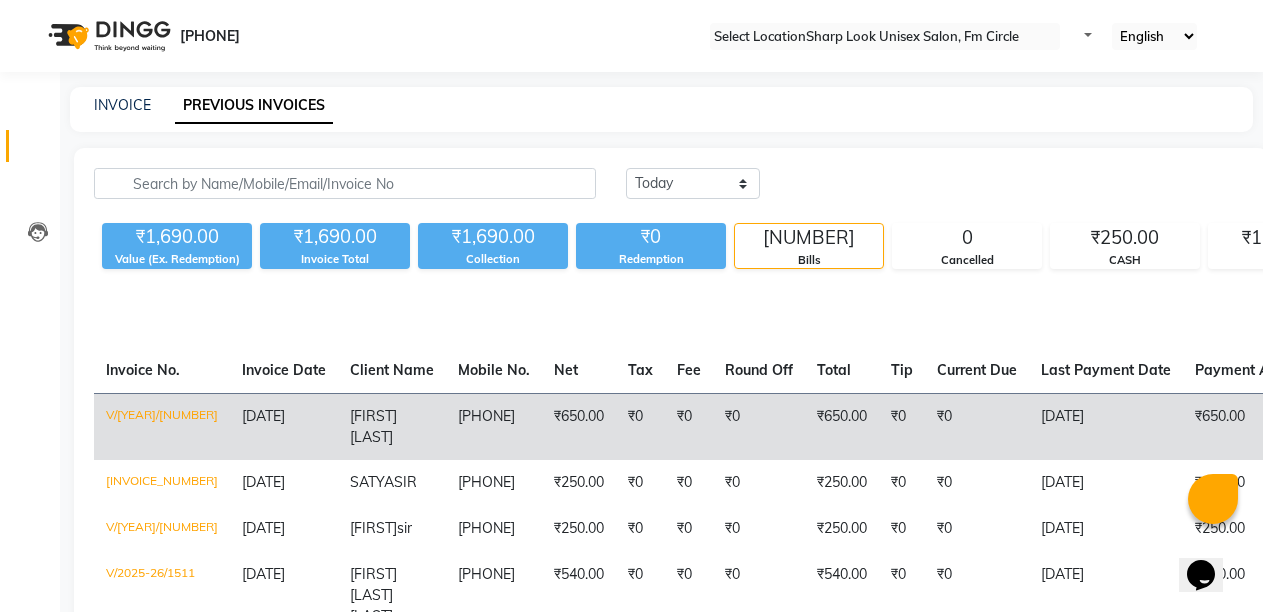 click on "[FIRST] [LAST]" at bounding box center (392, 426) 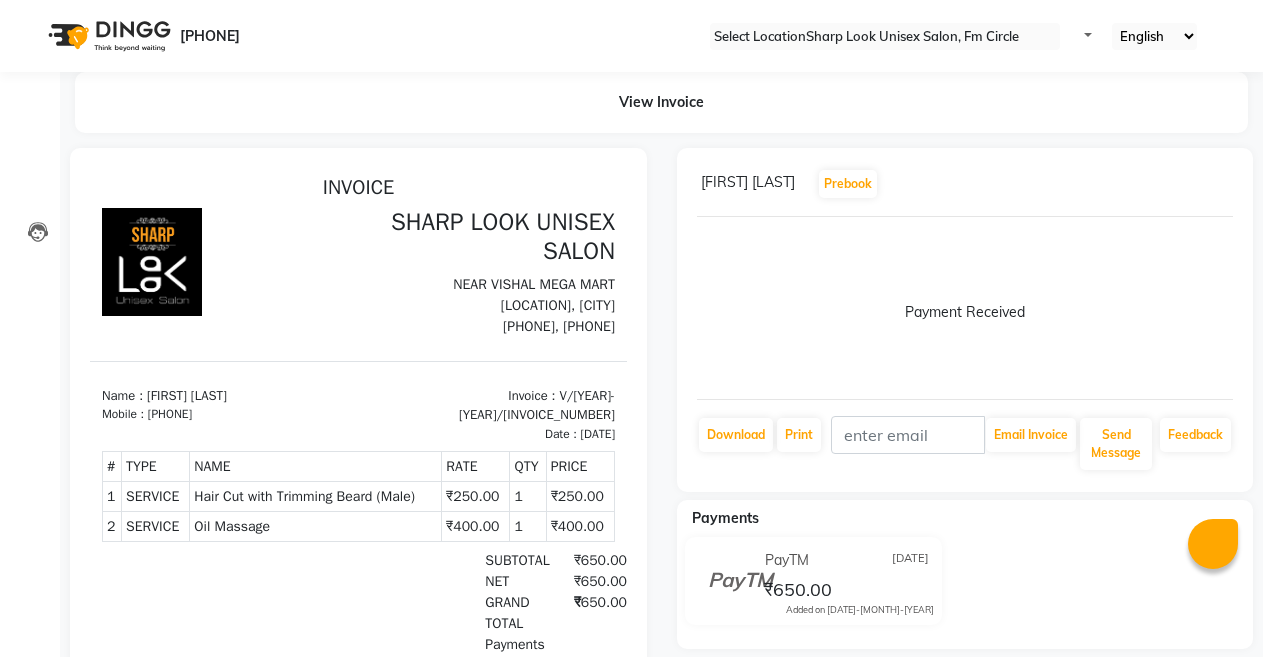 scroll, scrollTop: 0, scrollLeft: 0, axis: both 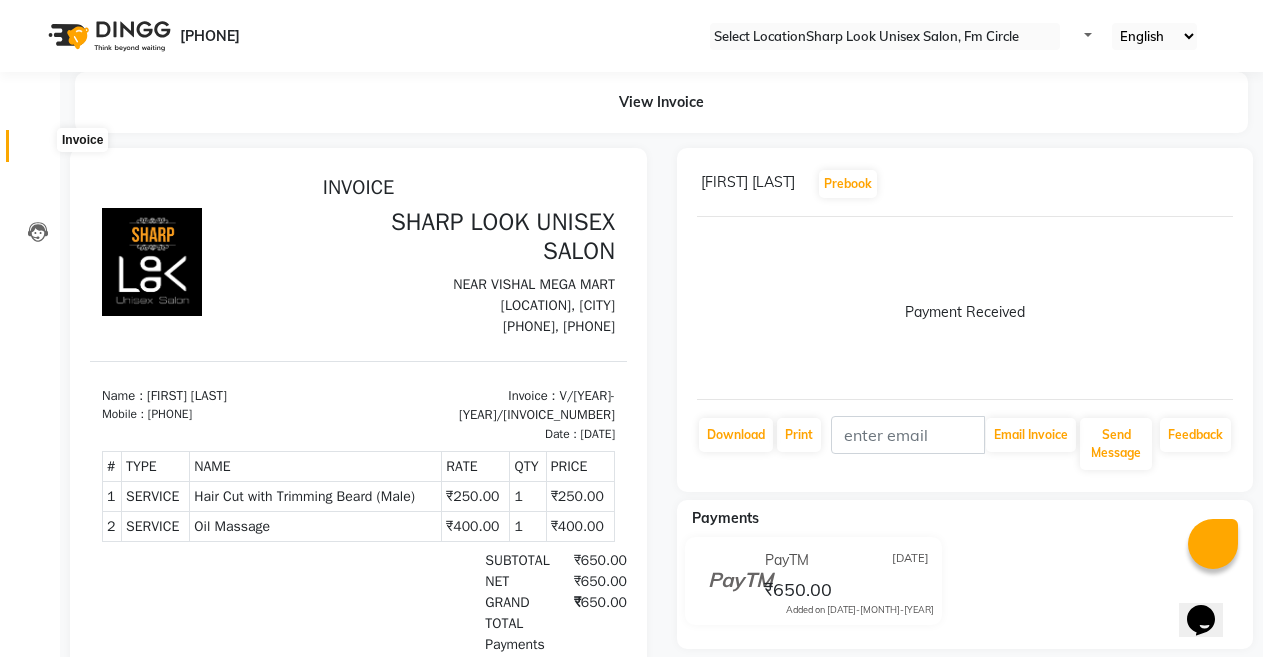 click at bounding box center [38, 151] 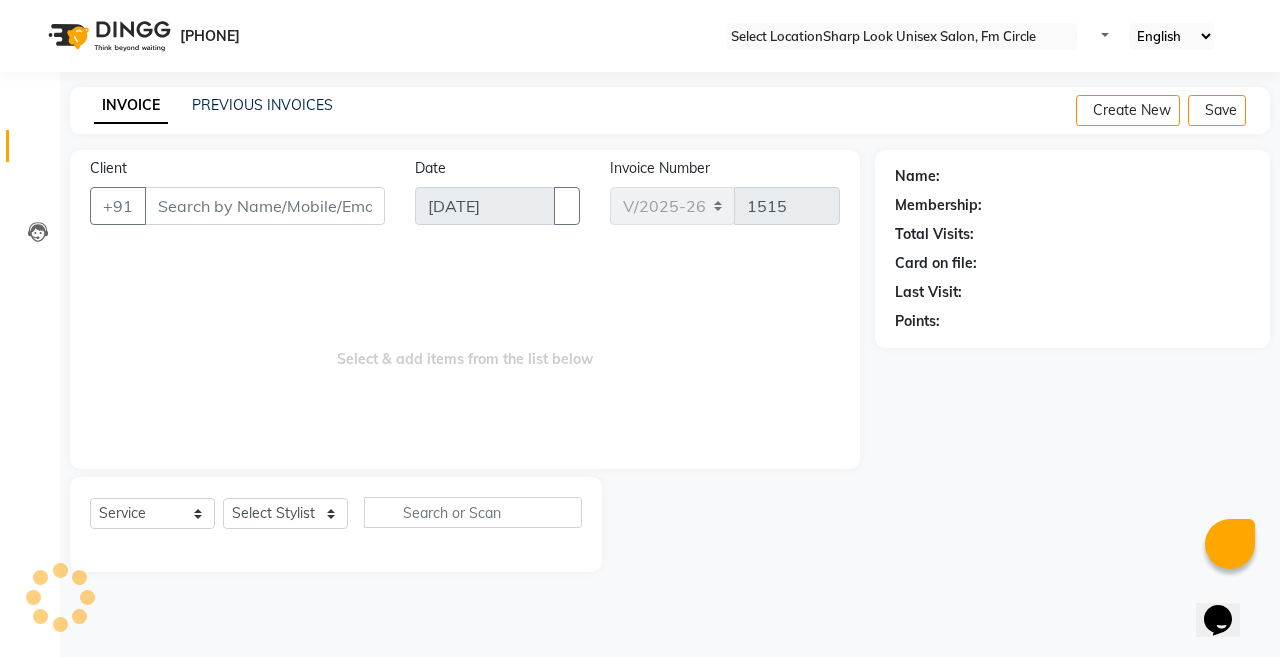 click on "Client" at bounding box center [265, 206] 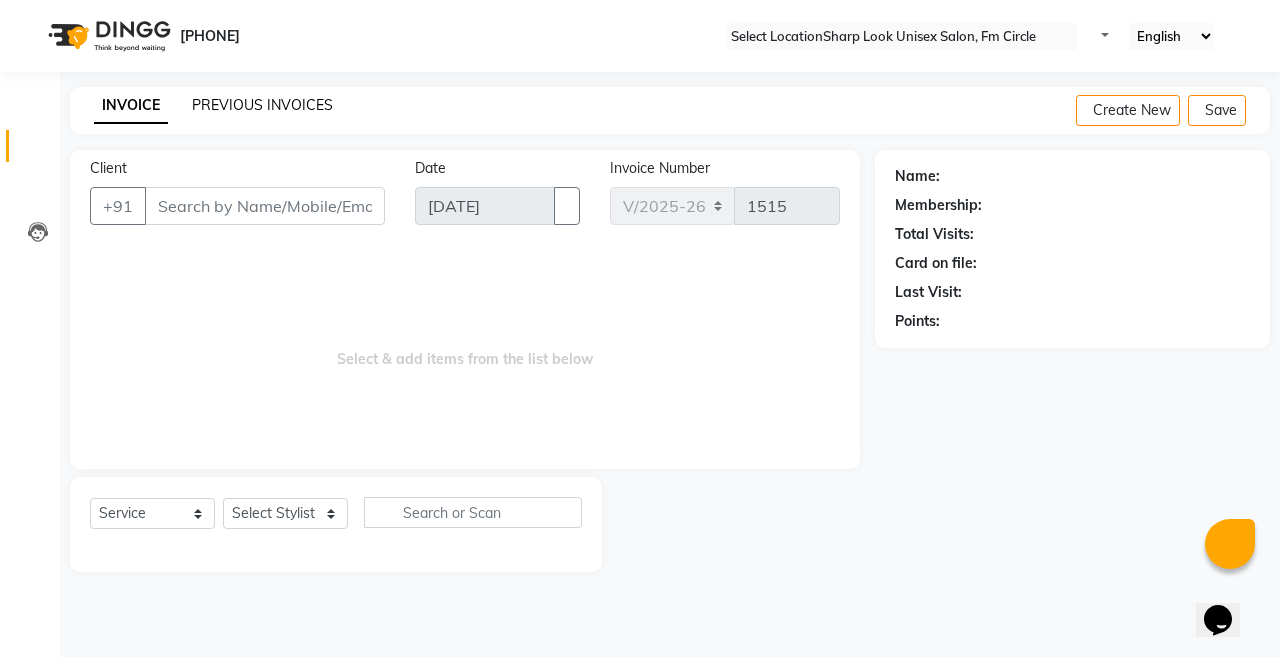 click on "PREVIOUS INVOICES" at bounding box center [262, 105] 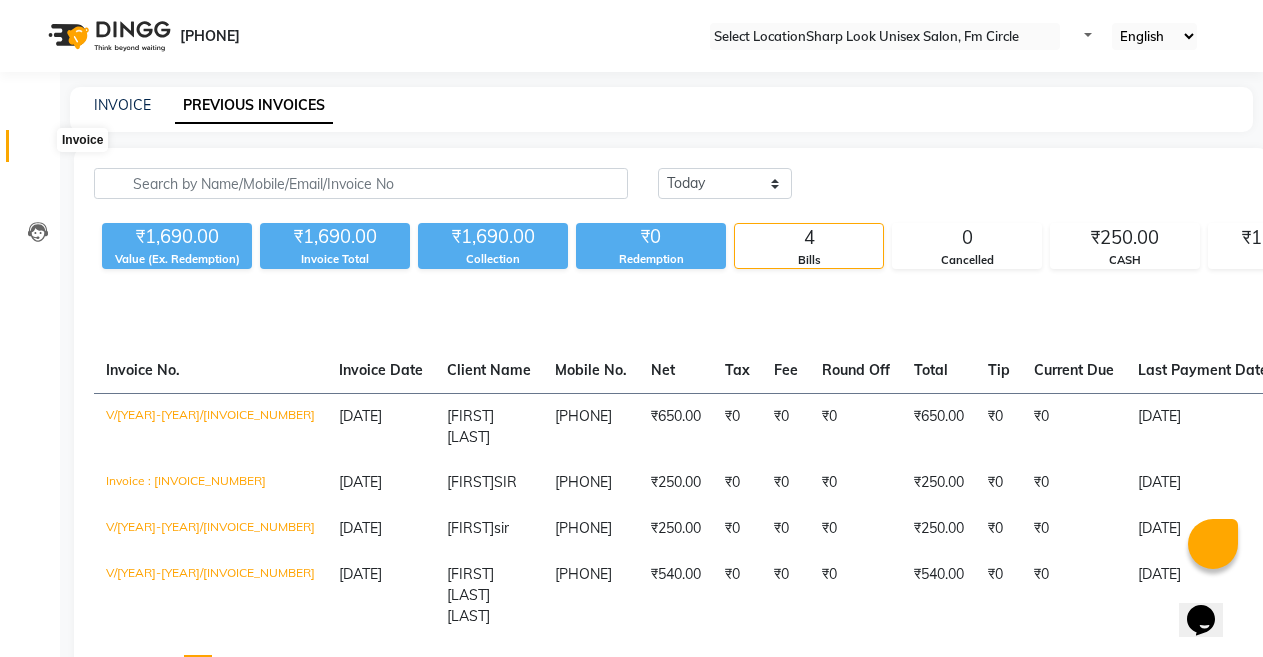 click at bounding box center (37, 151) 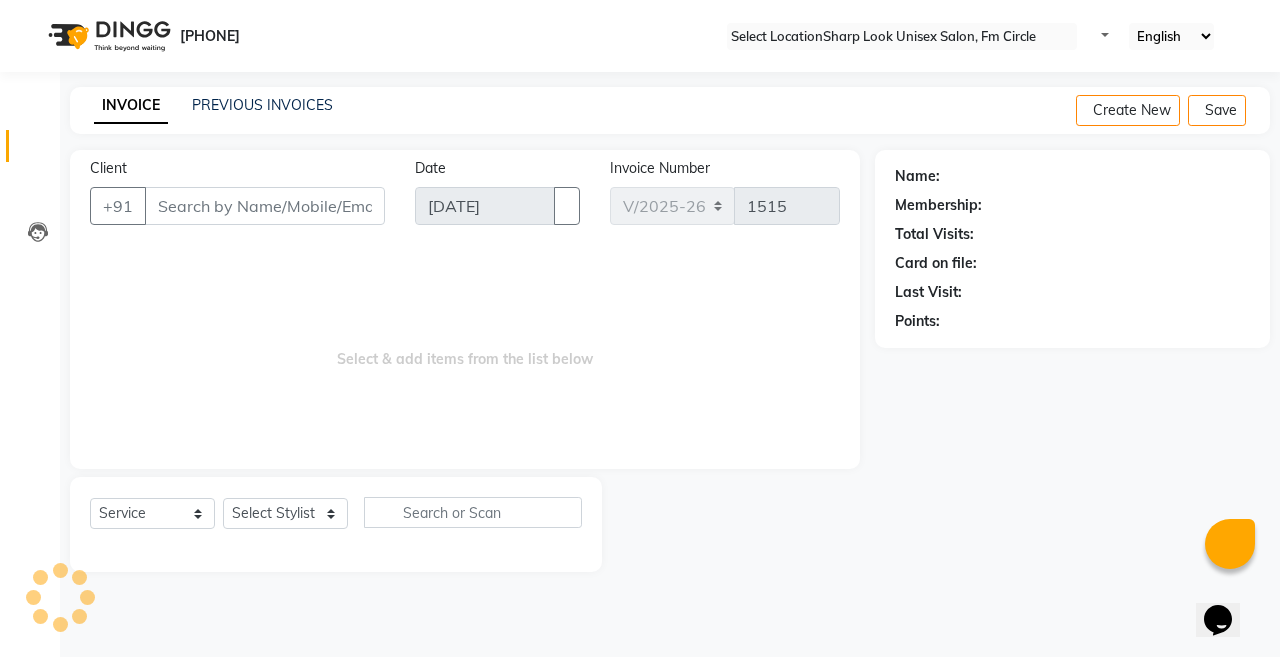 click on "Client" at bounding box center (265, 206) 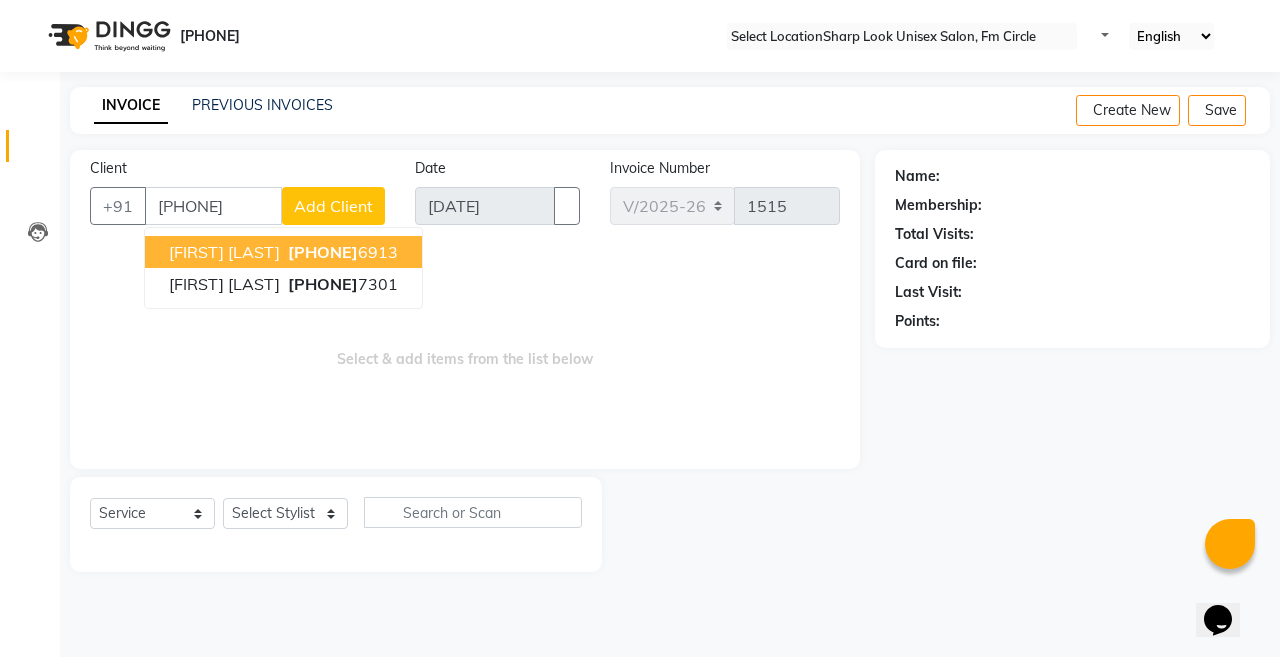 click on "[PHONE]" at bounding box center (323, 252) 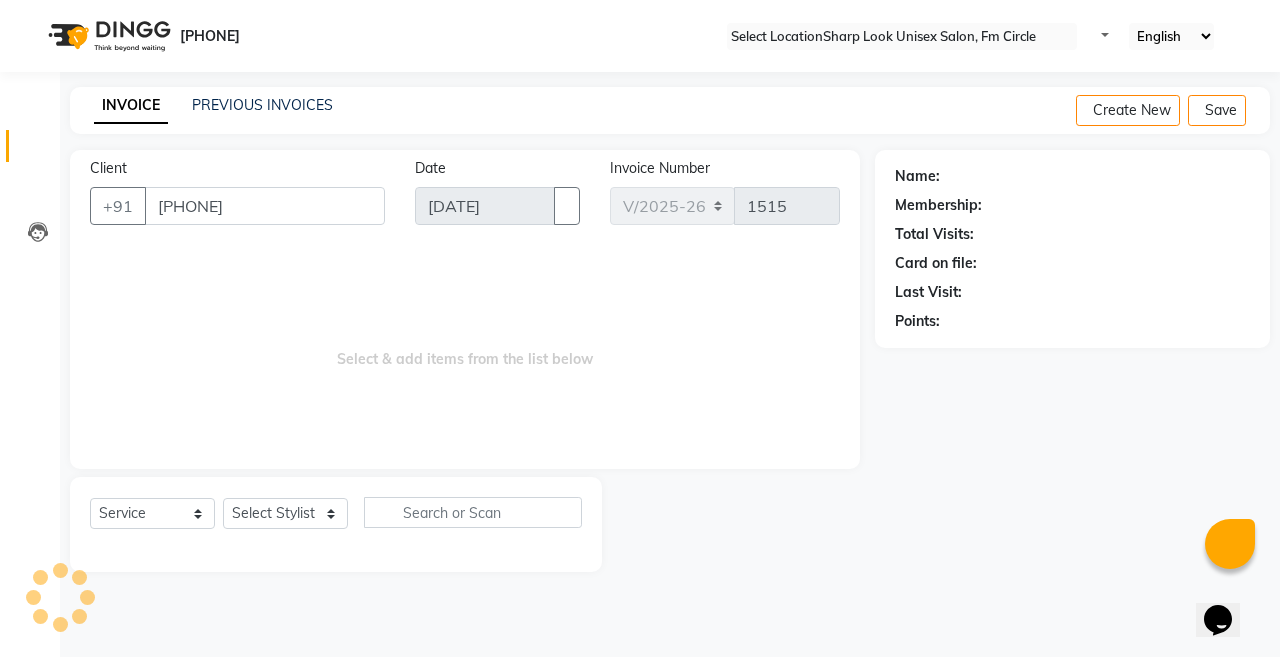 type on "[PHONE]" 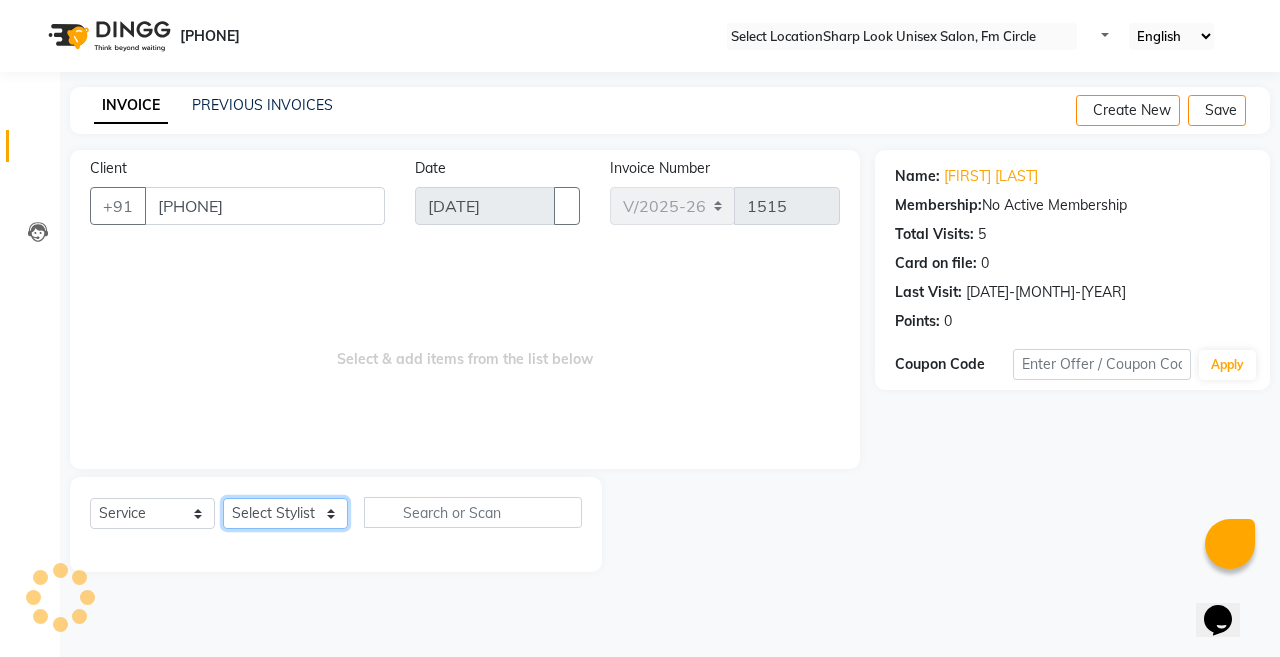 click on "Select Stylist [FIRST] Admin [FIRST] [LAST] [NAME] Priti Taj" at bounding box center [285, 513] 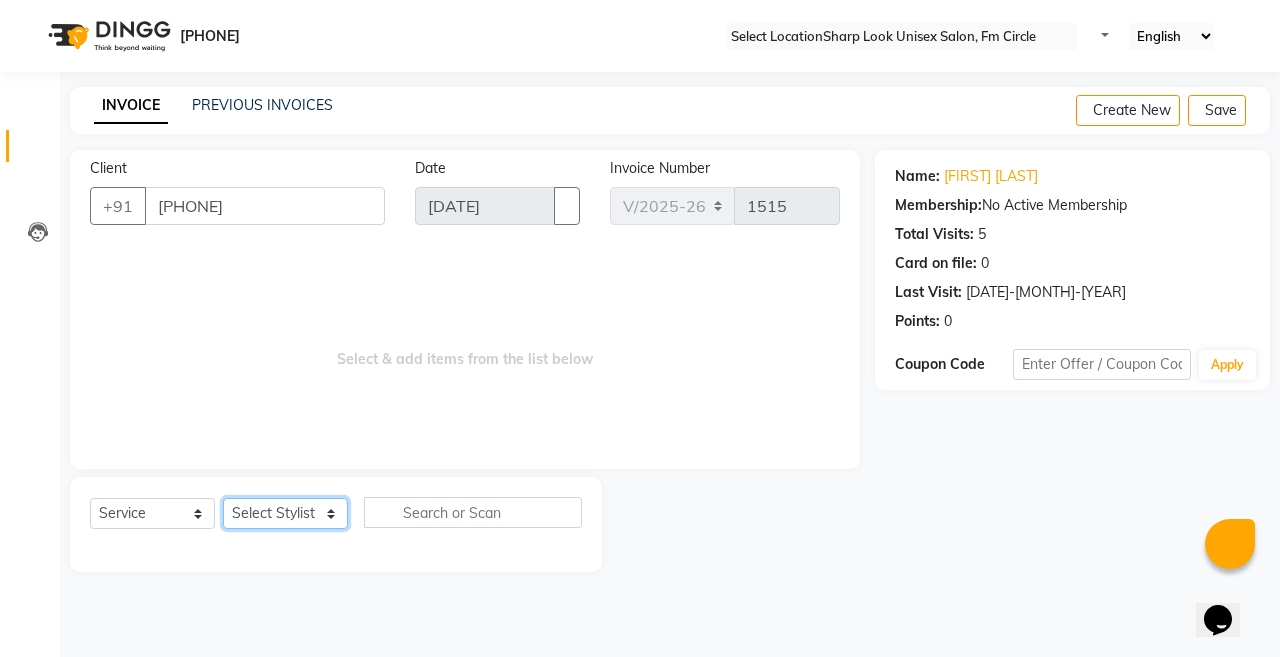select on "[PHONE]" 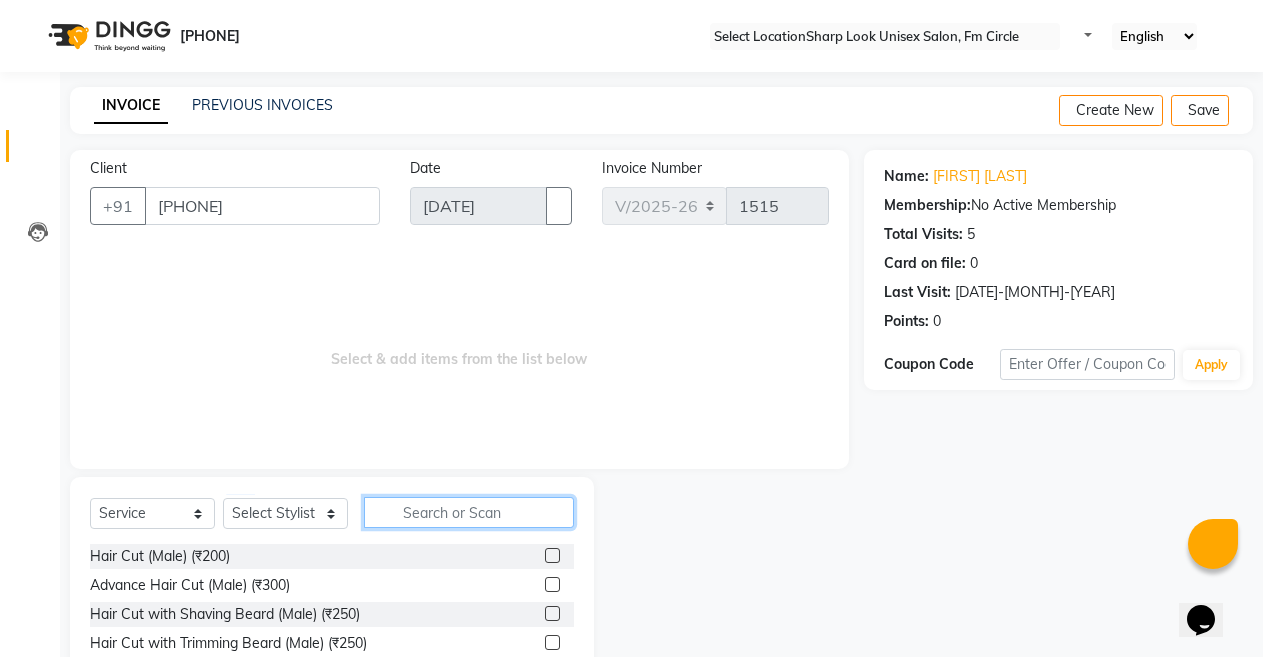 click at bounding box center (469, 512) 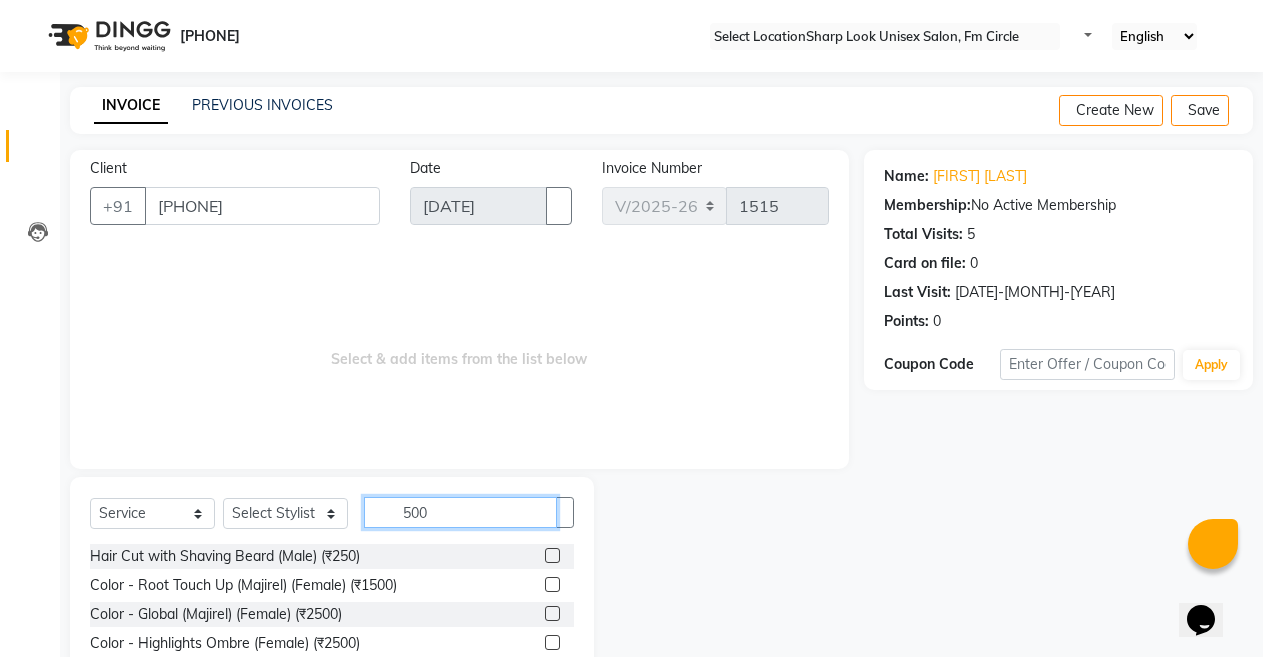 click on "500" at bounding box center (460, 512) 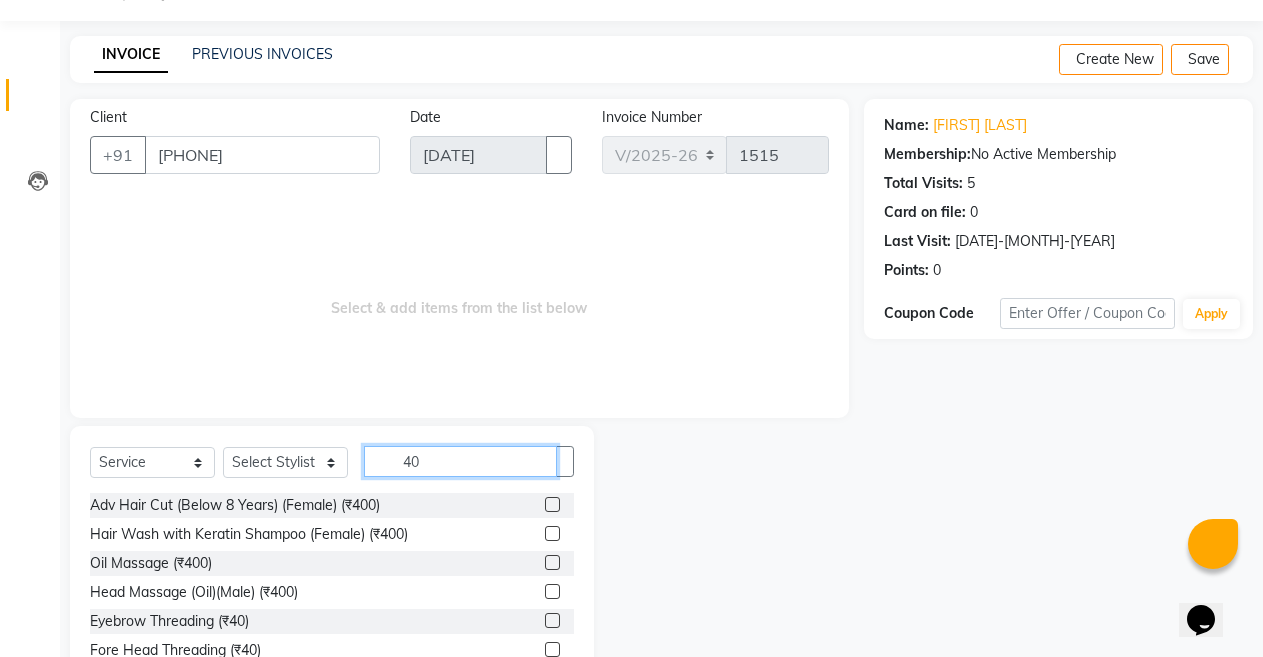 scroll, scrollTop: 100, scrollLeft: 0, axis: vertical 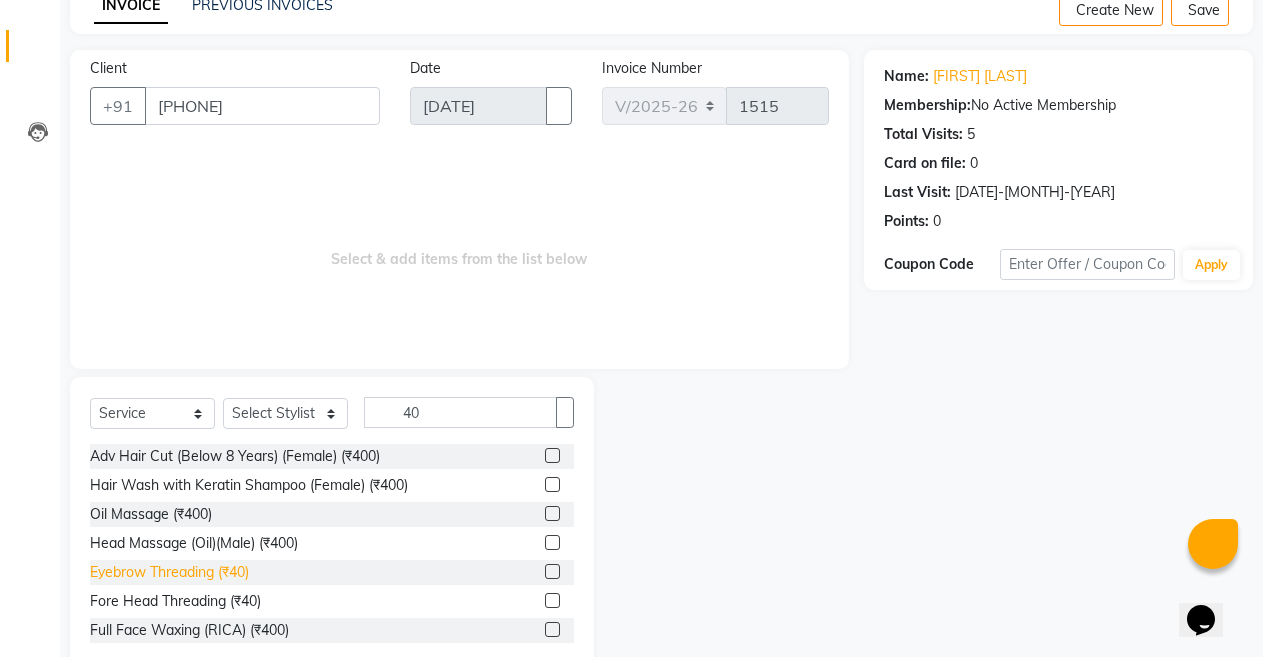click on "Eyebrow Threading (₹40)" at bounding box center [235, 456] 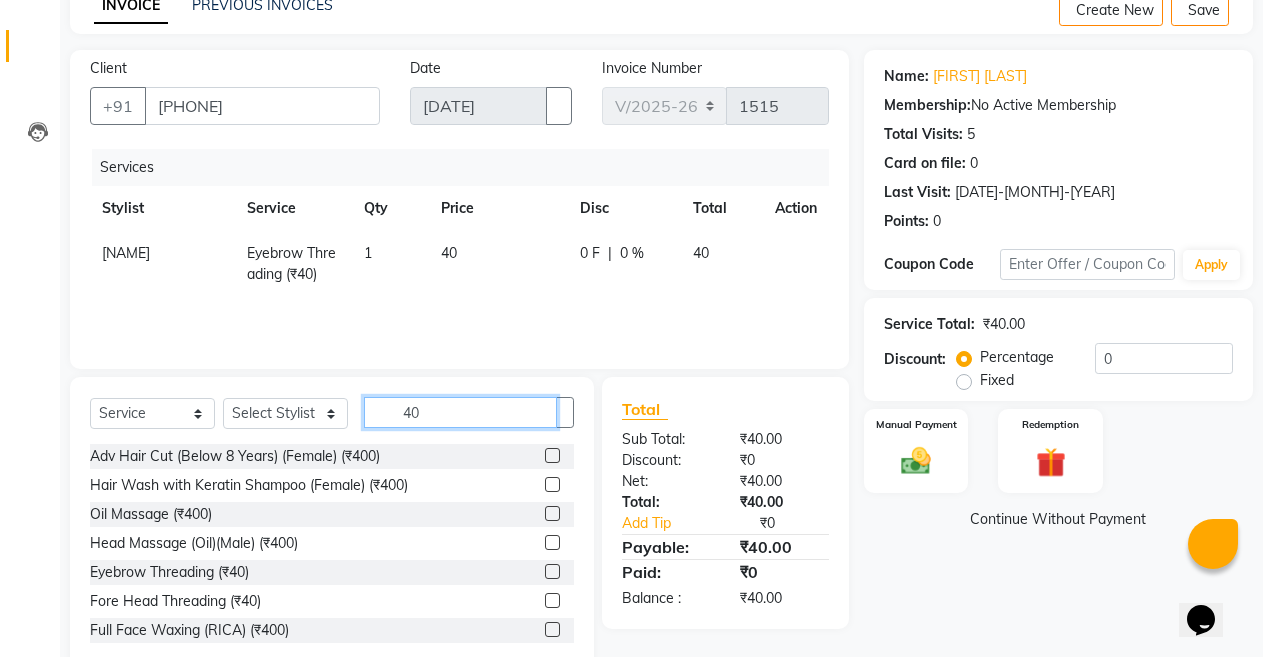 click on "40" at bounding box center [460, 412] 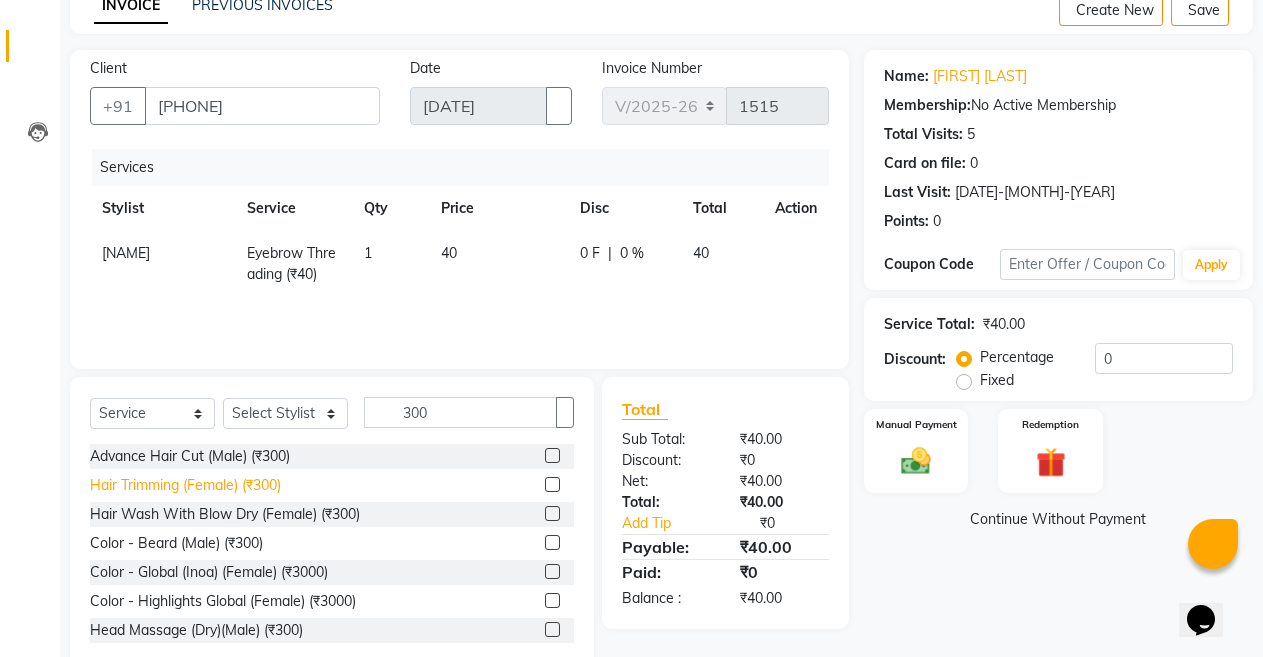 click on "Hair Trimming (Female) (₹300)" at bounding box center (190, 456) 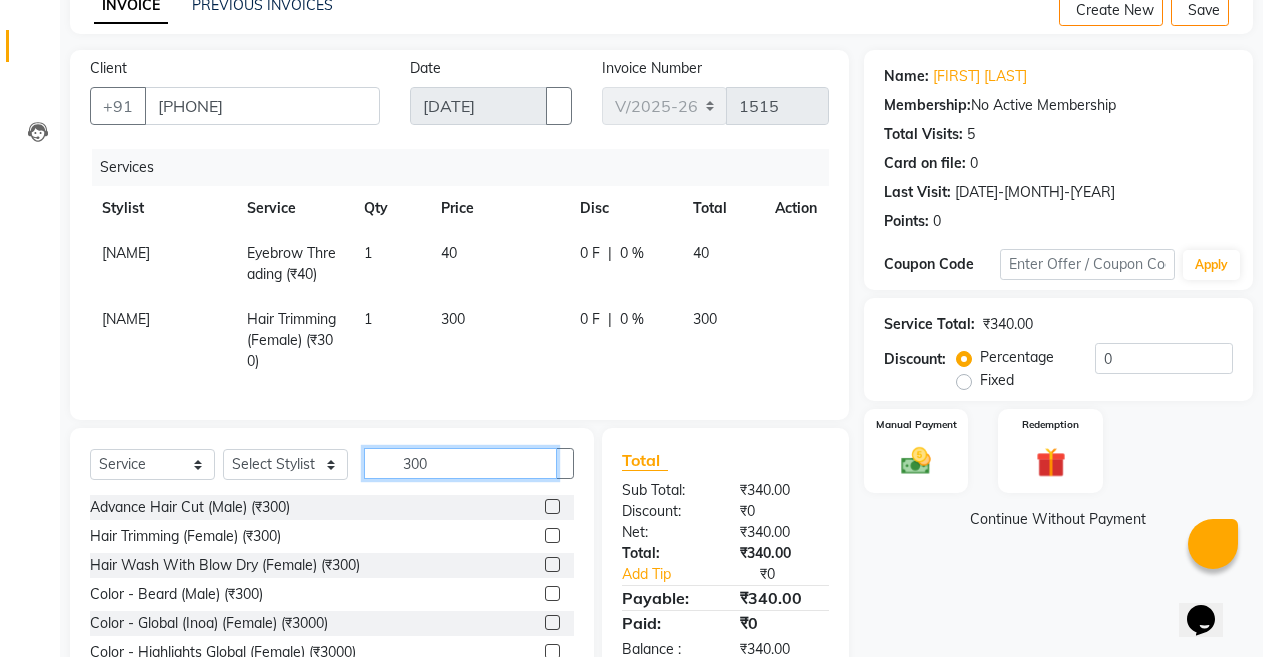 click on "300" at bounding box center (460, 463) 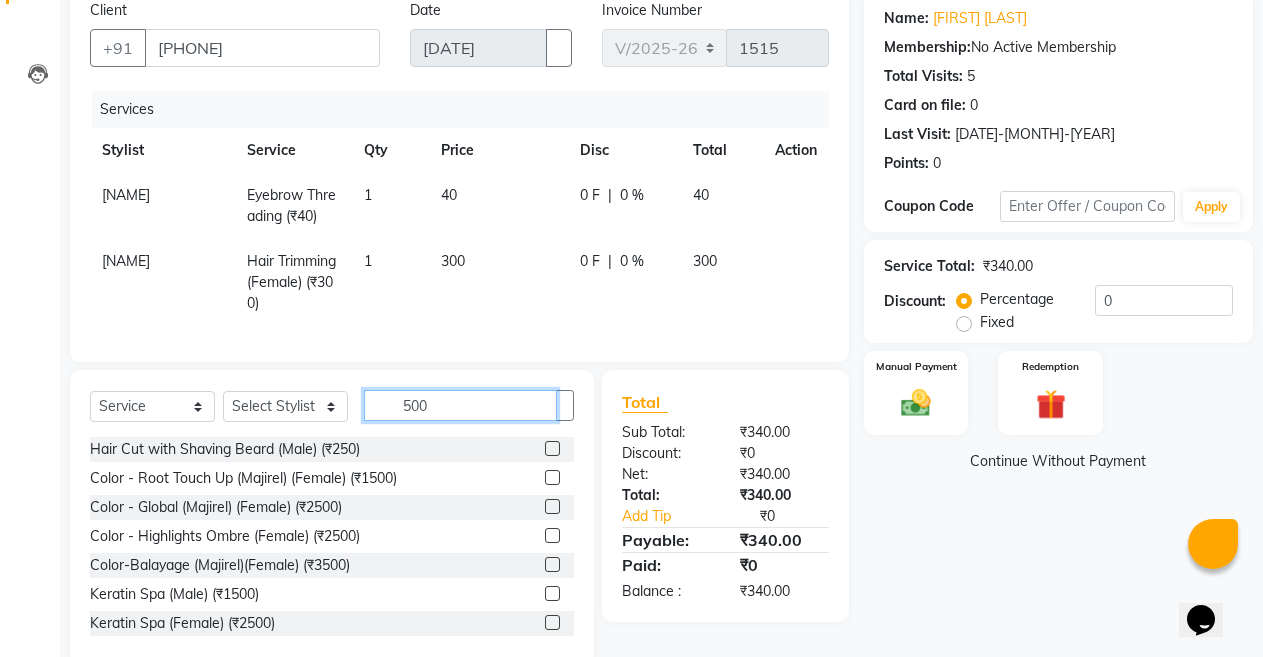 scroll, scrollTop: 212, scrollLeft: 0, axis: vertical 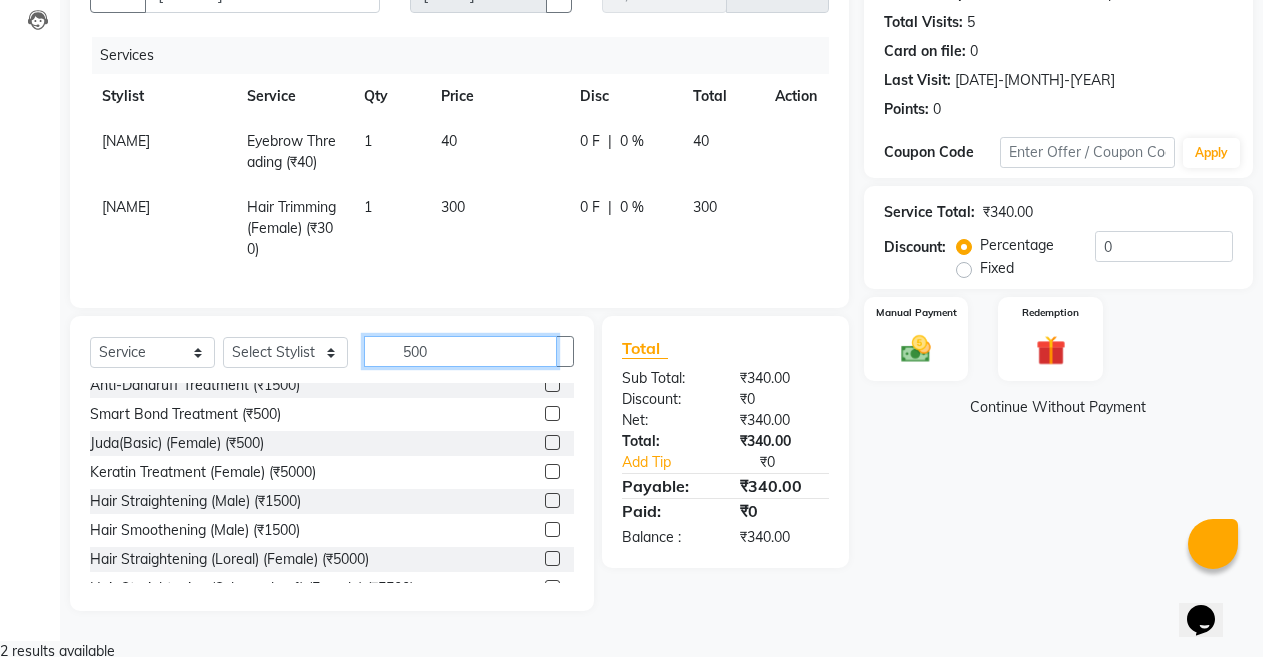click on "500" at bounding box center (460, 351) 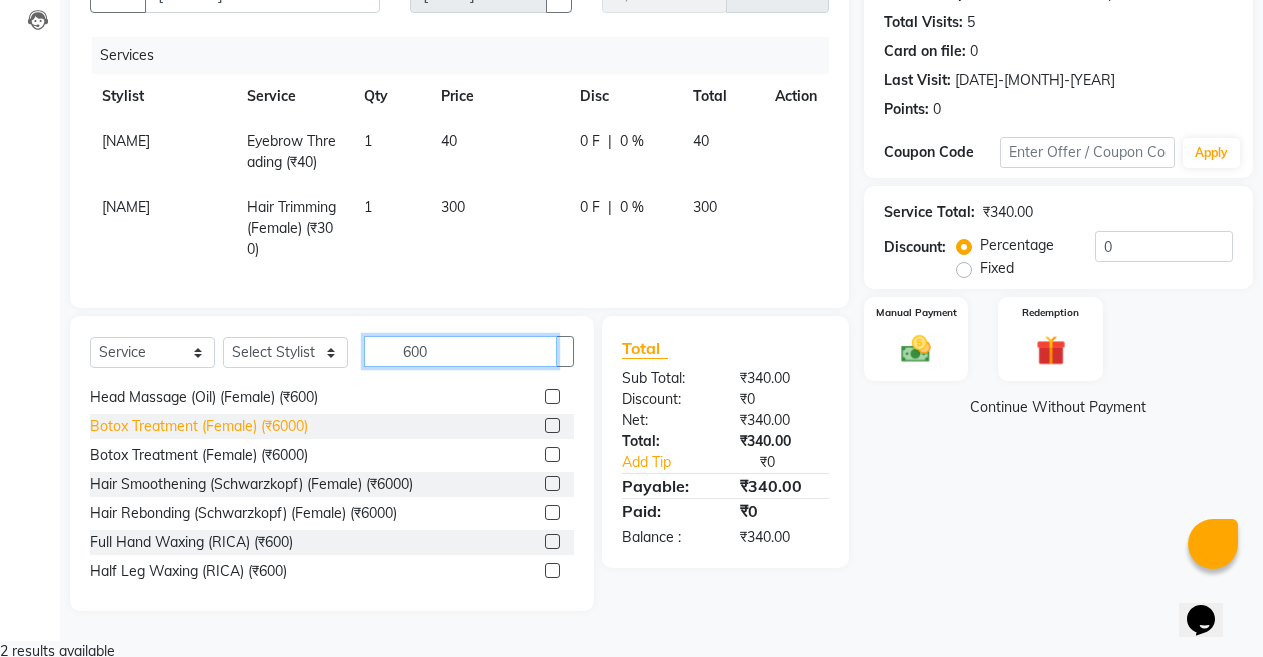 scroll, scrollTop: 0, scrollLeft: 0, axis: both 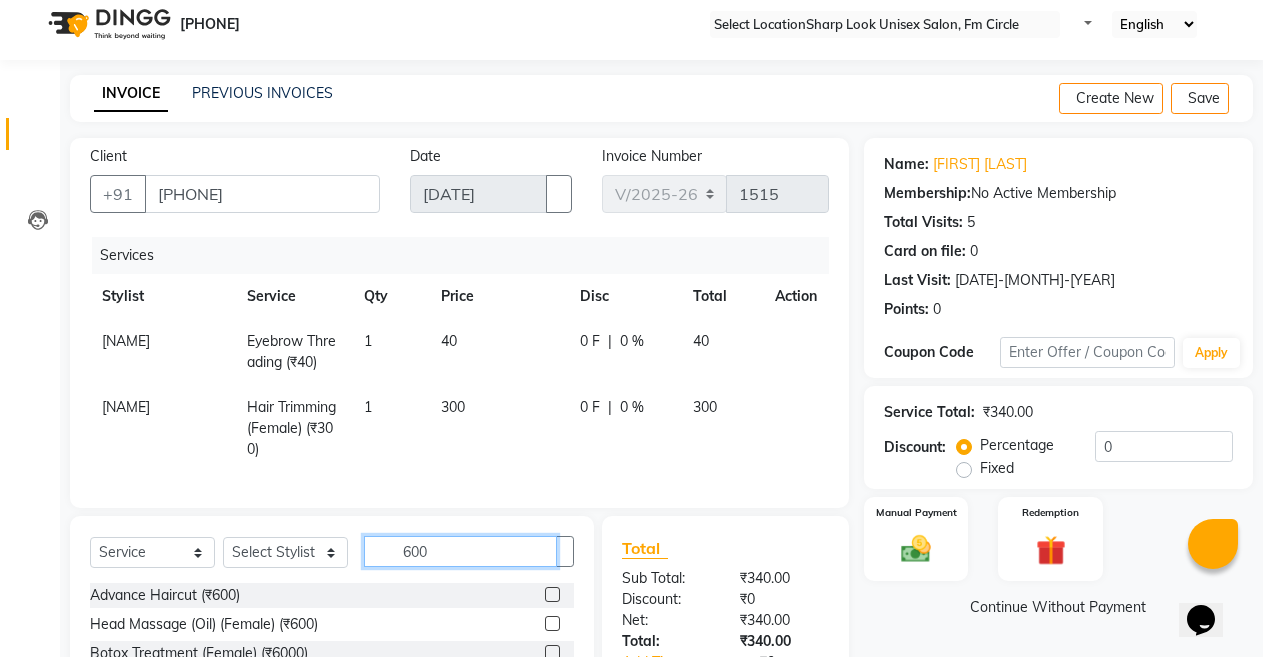 click on "600" at bounding box center [460, 551] 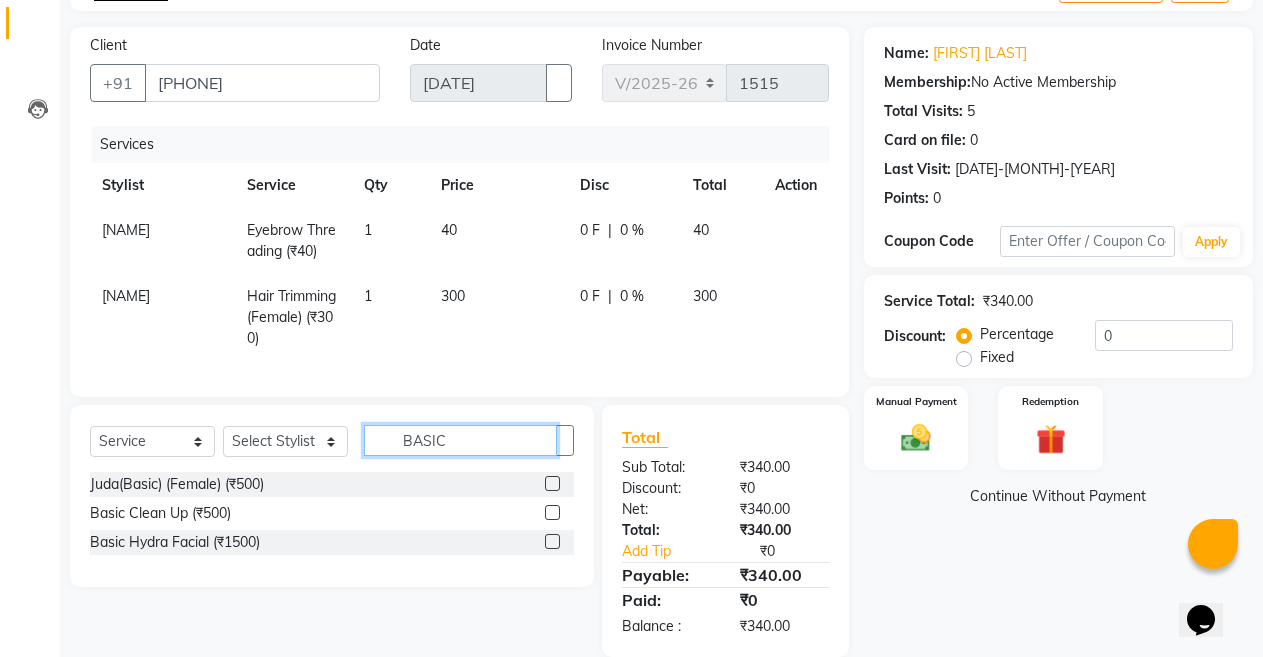 scroll, scrollTop: 169, scrollLeft: 0, axis: vertical 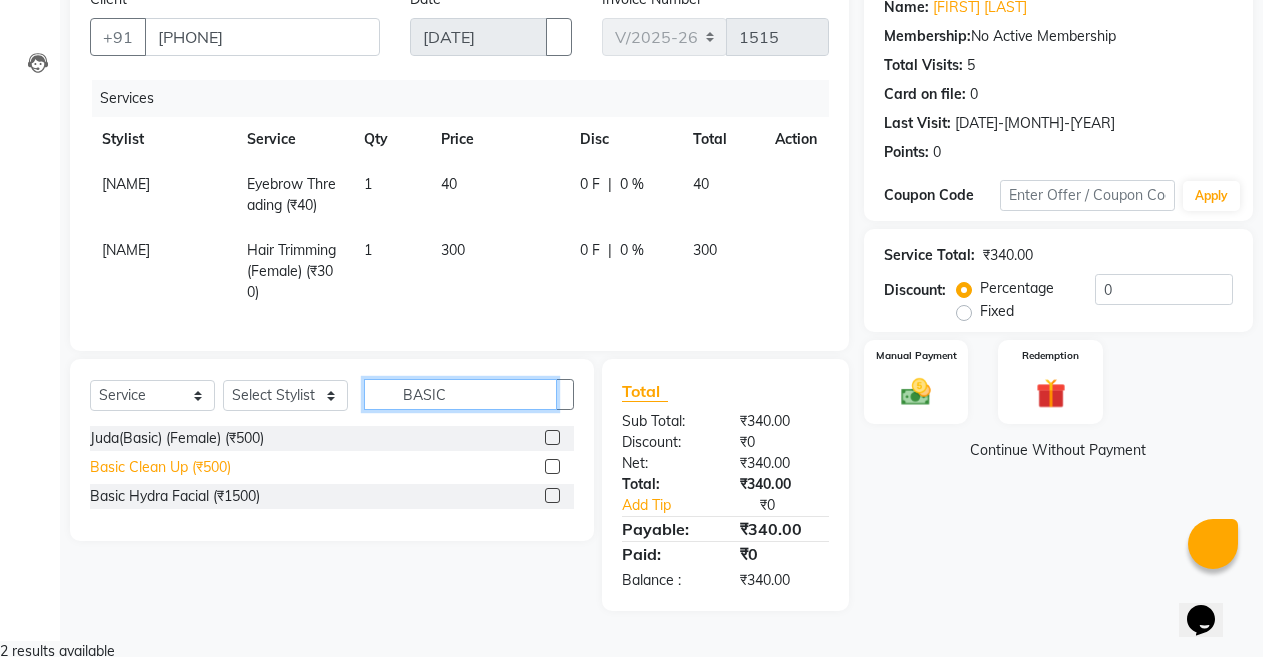 type on "BASIC" 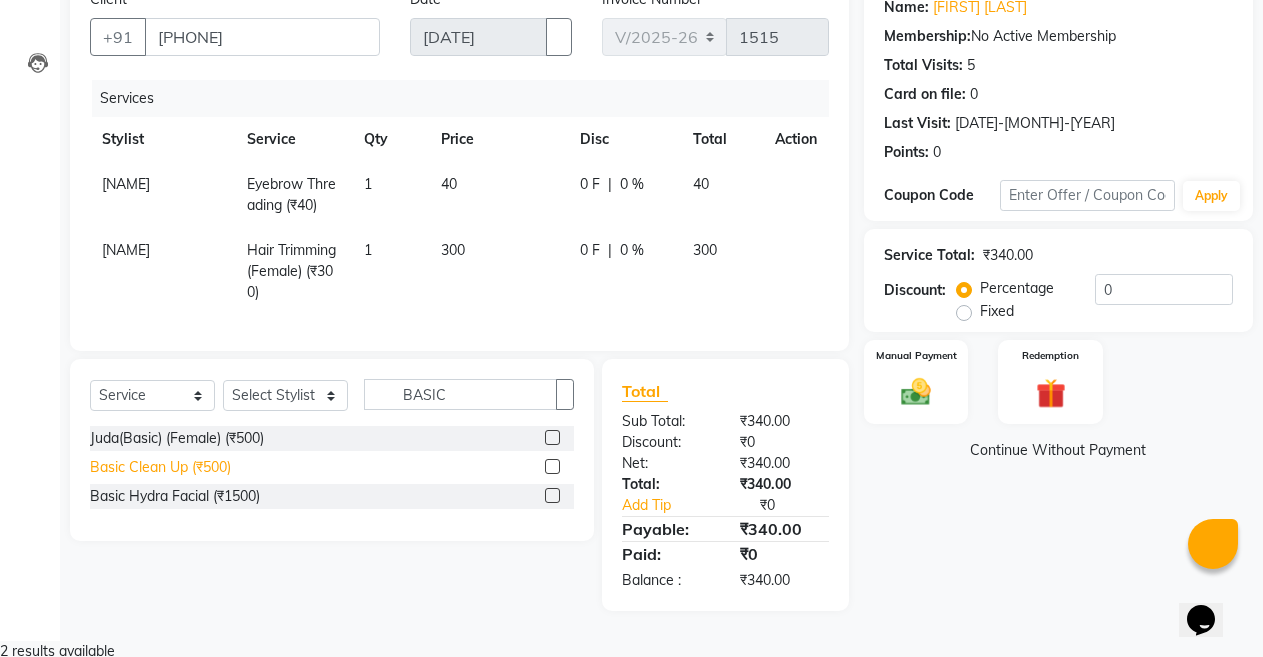 click on "Basic Clean Up (₹500)" at bounding box center (177, 438) 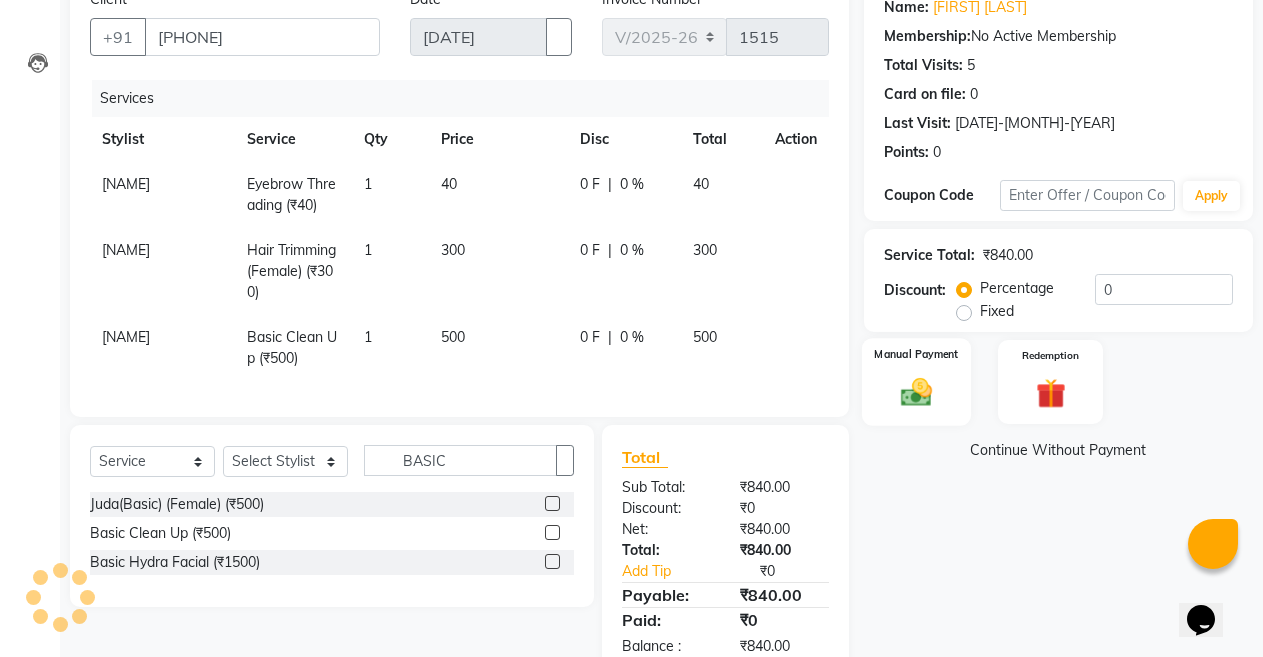 click on "Manual Payment" at bounding box center (916, 382) 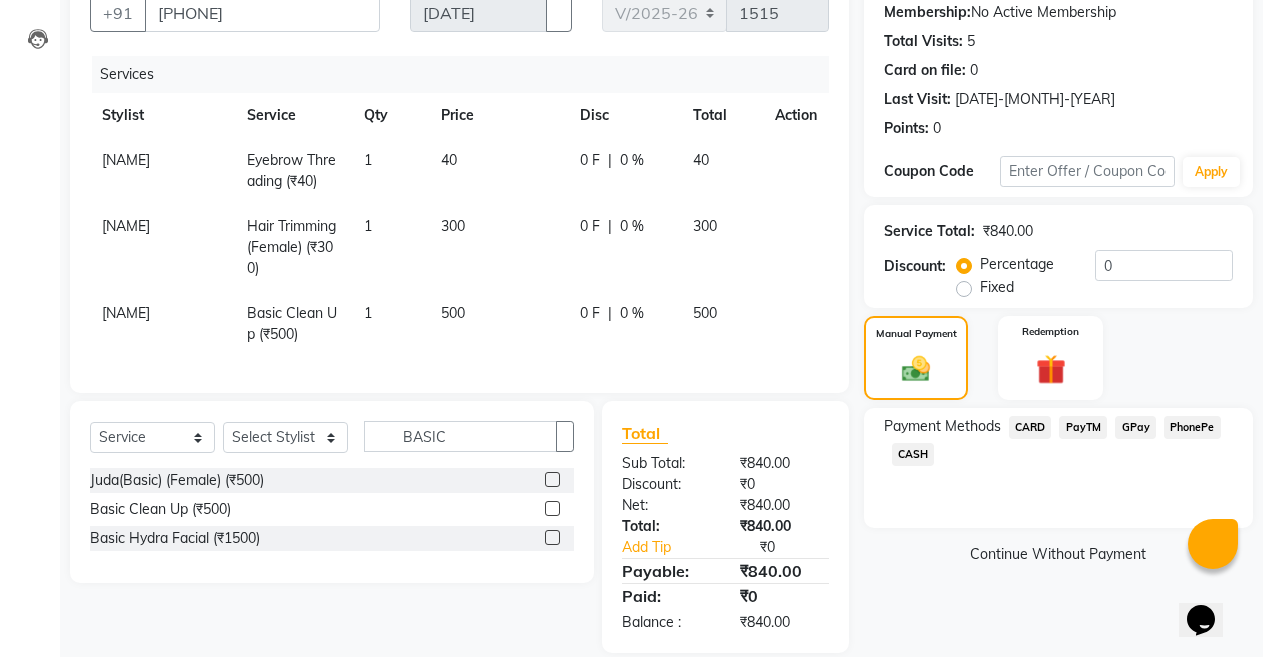 scroll, scrollTop: 235, scrollLeft: 0, axis: vertical 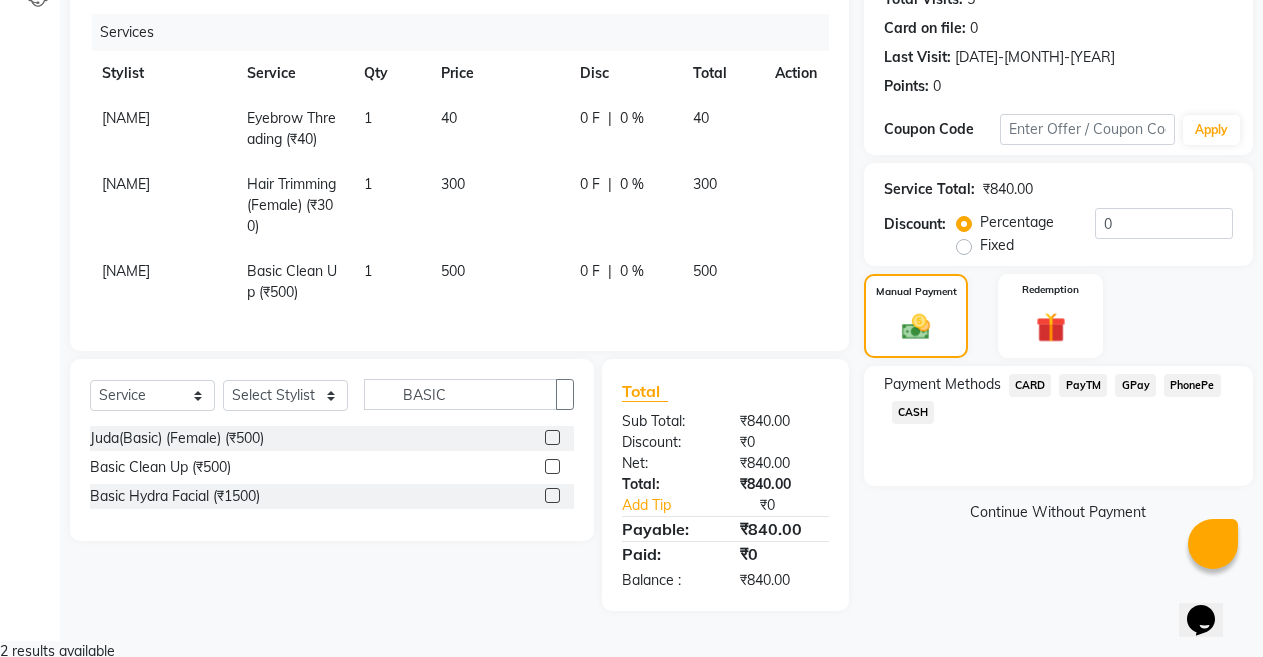 click on "PayTM" at bounding box center (1030, 385) 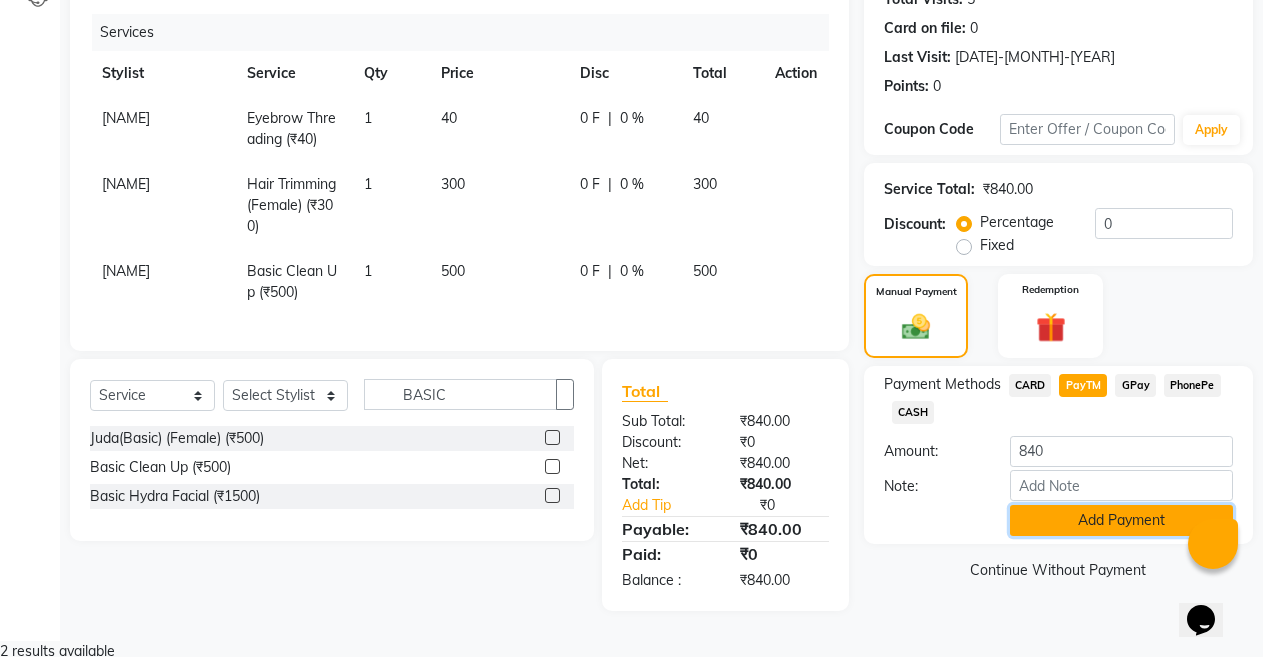 click on "Add Payment" at bounding box center [1121, 520] 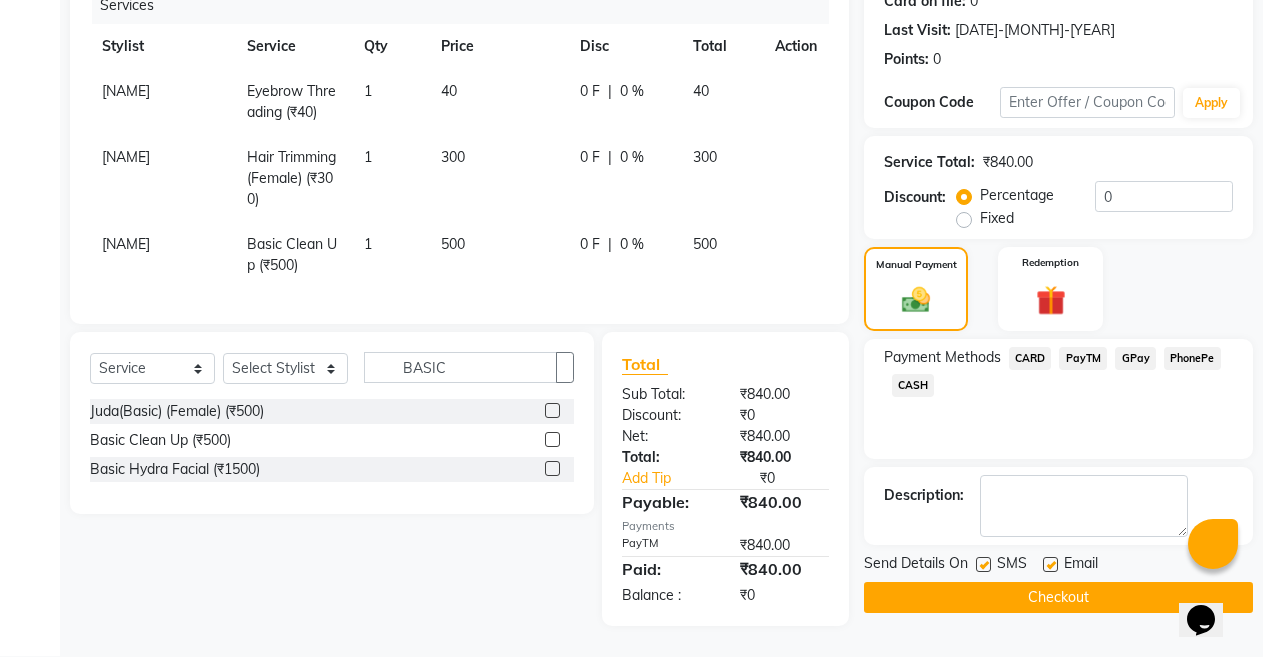 scroll, scrollTop: 277, scrollLeft: 0, axis: vertical 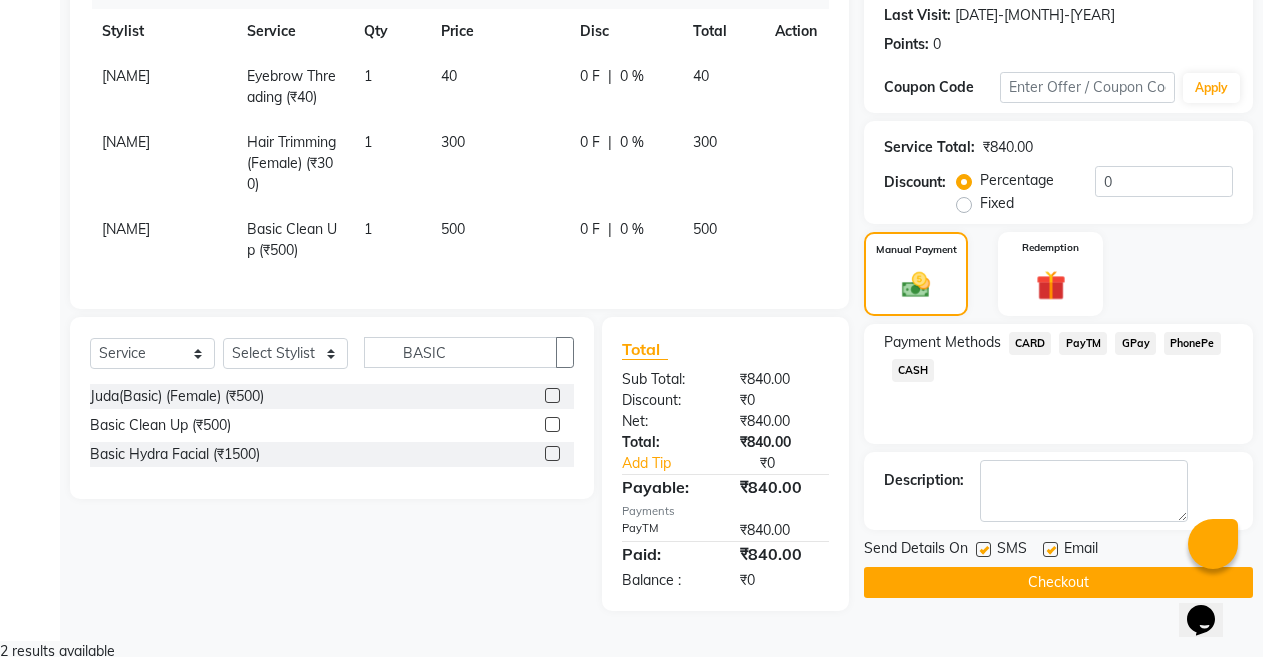 click at bounding box center [1050, 549] 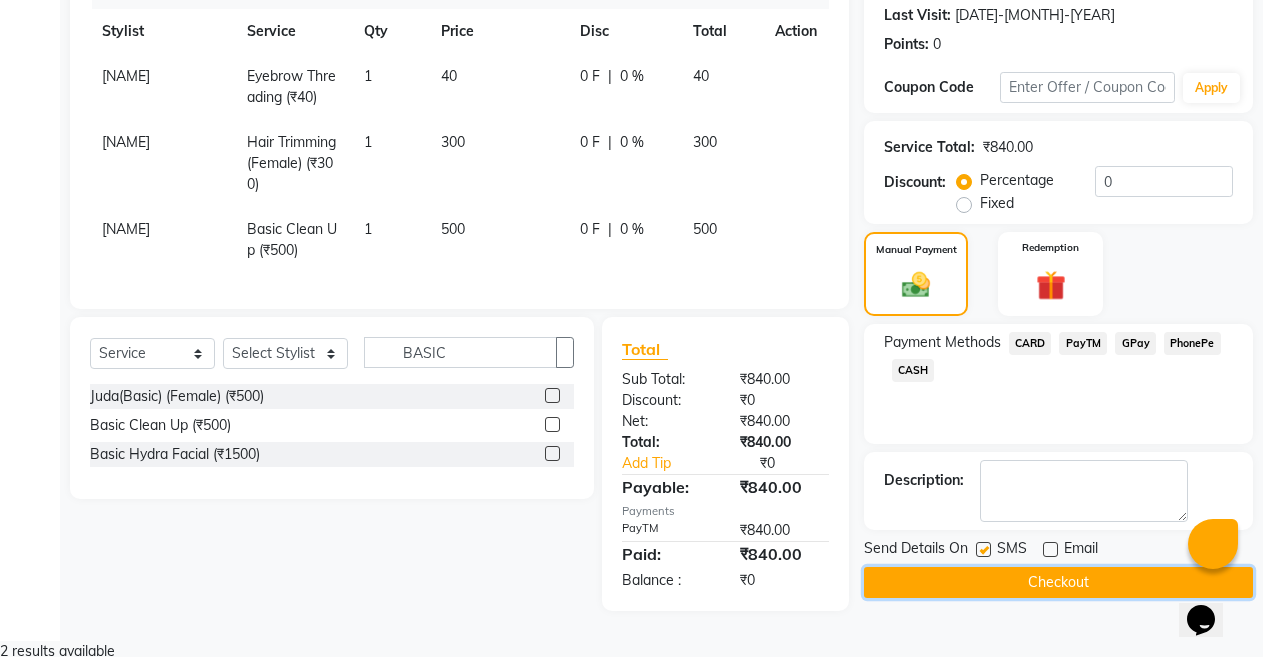 click on "Checkout" at bounding box center (1058, 582) 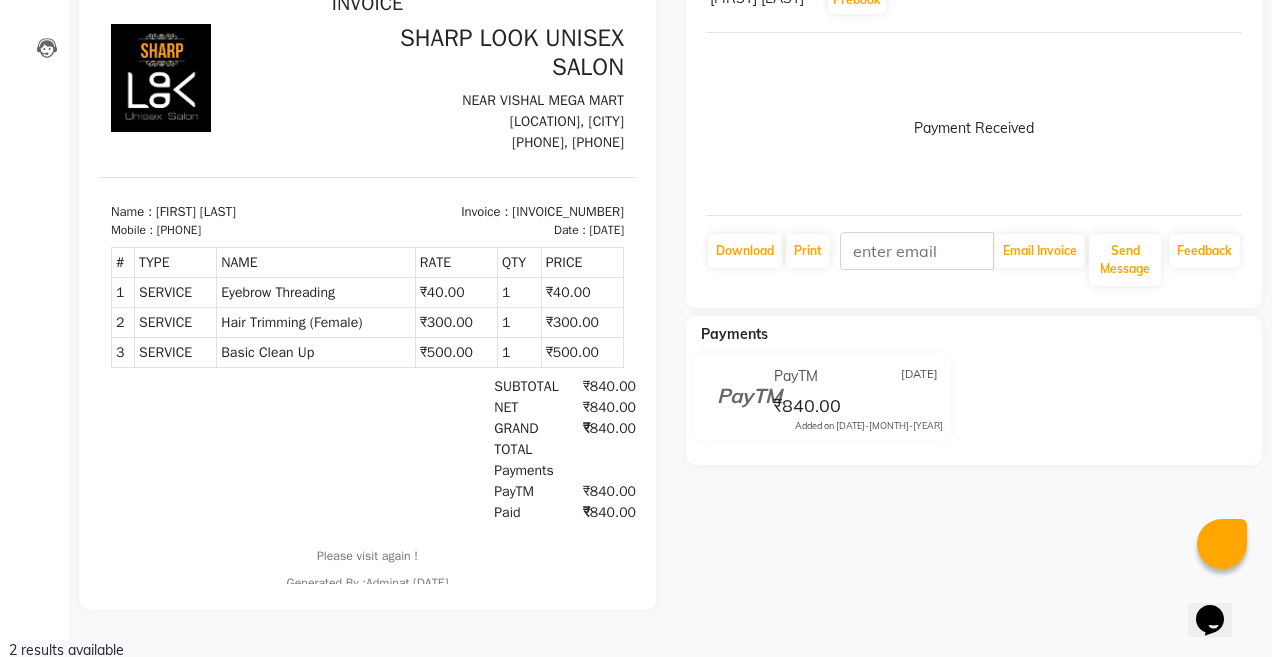 scroll, scrollTop: 0, scrollLeft: 0, axis: both 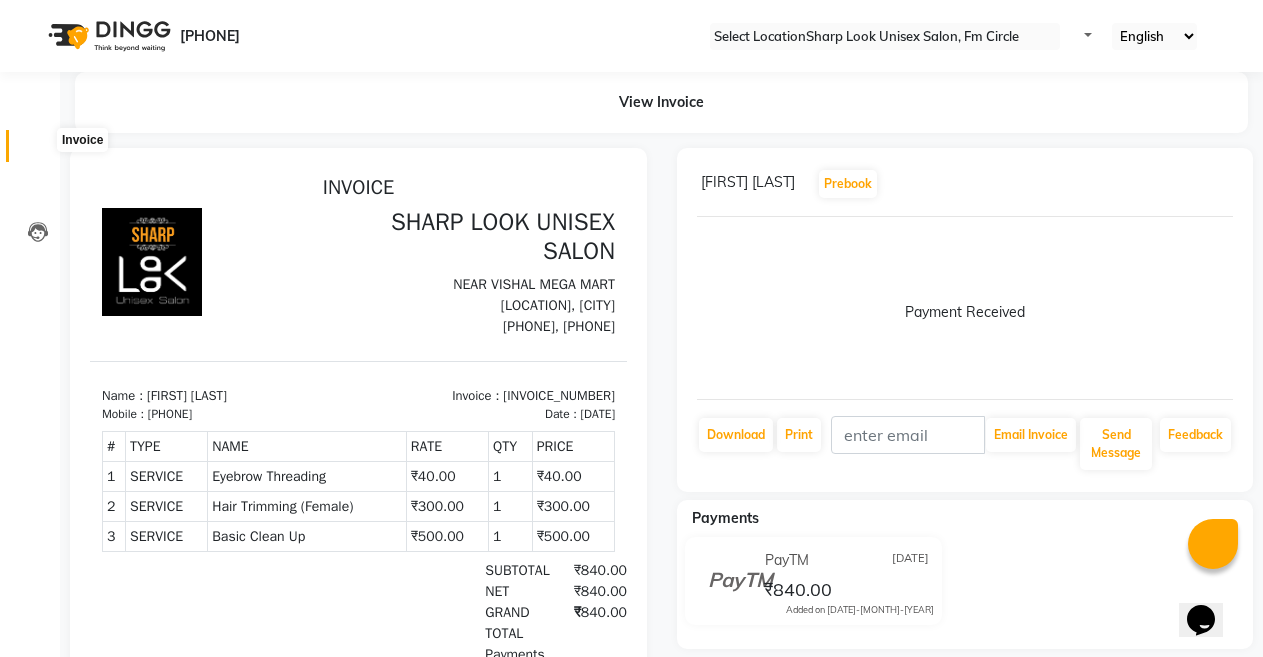 click at bounding box center [38, 151] 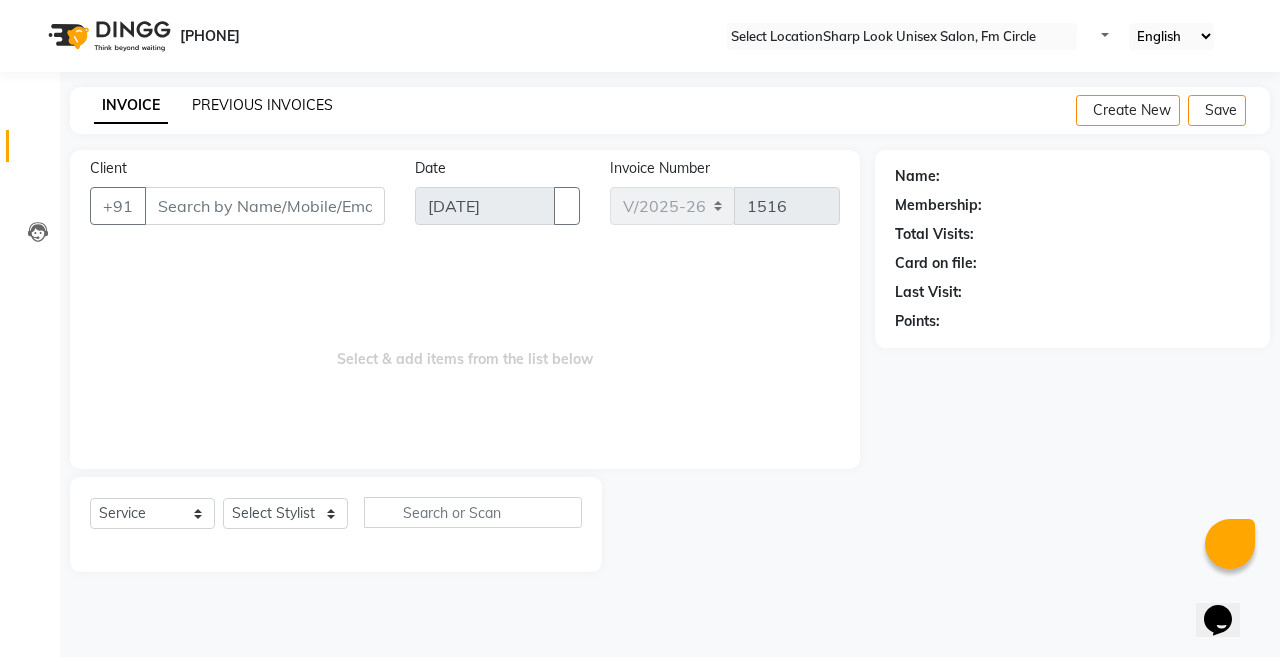 click on "PREVIOUS INVOICES" at bounding box center [262, 105] 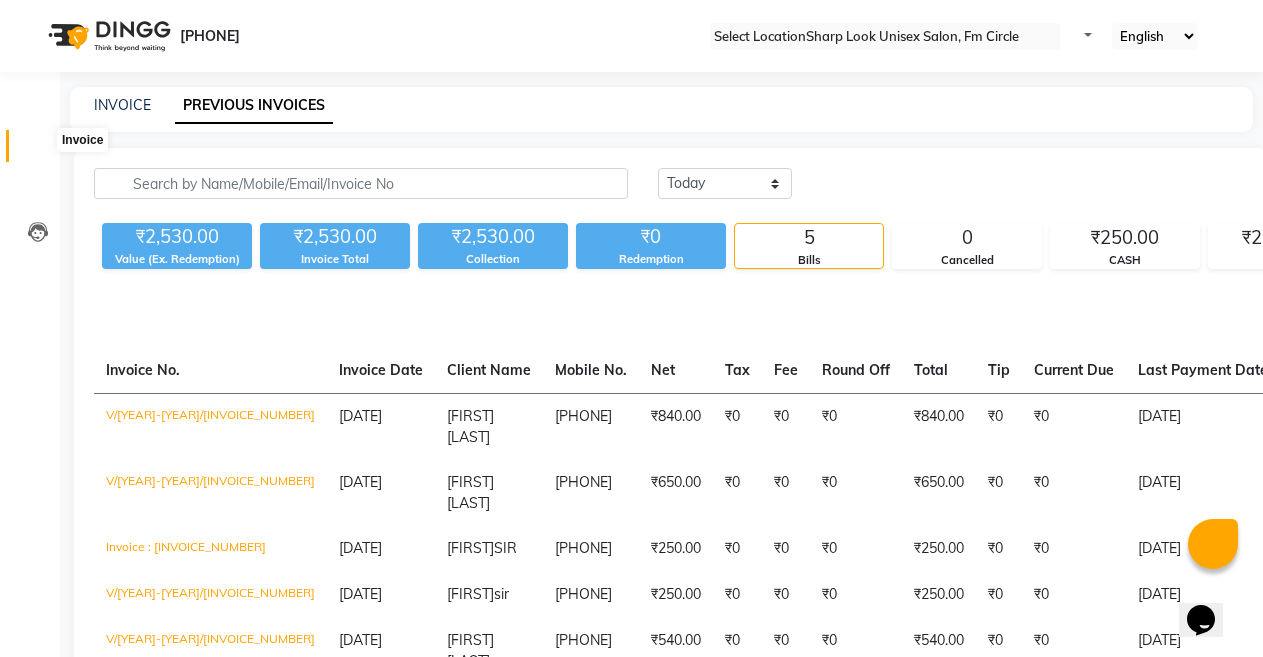 click at bounding box center [37, 151] 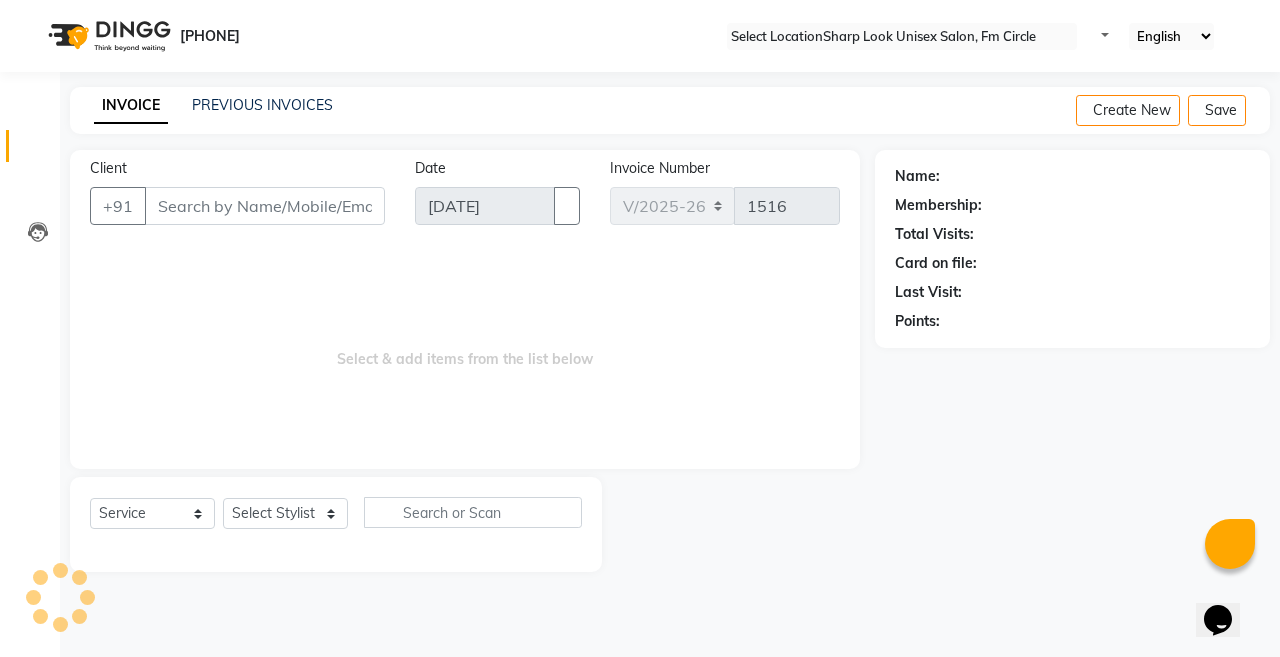 click on "Client" at bounding box center [265, 206] 